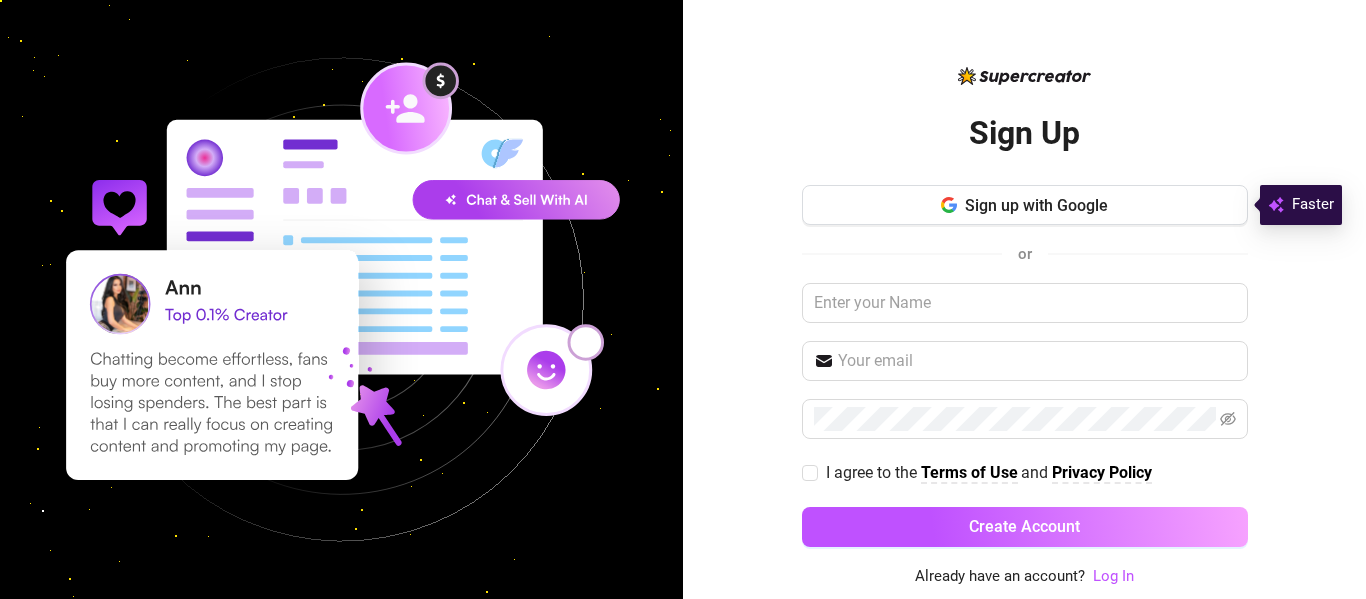 scroll, scrollTop: 0, scrollLeft: 0, axis: both 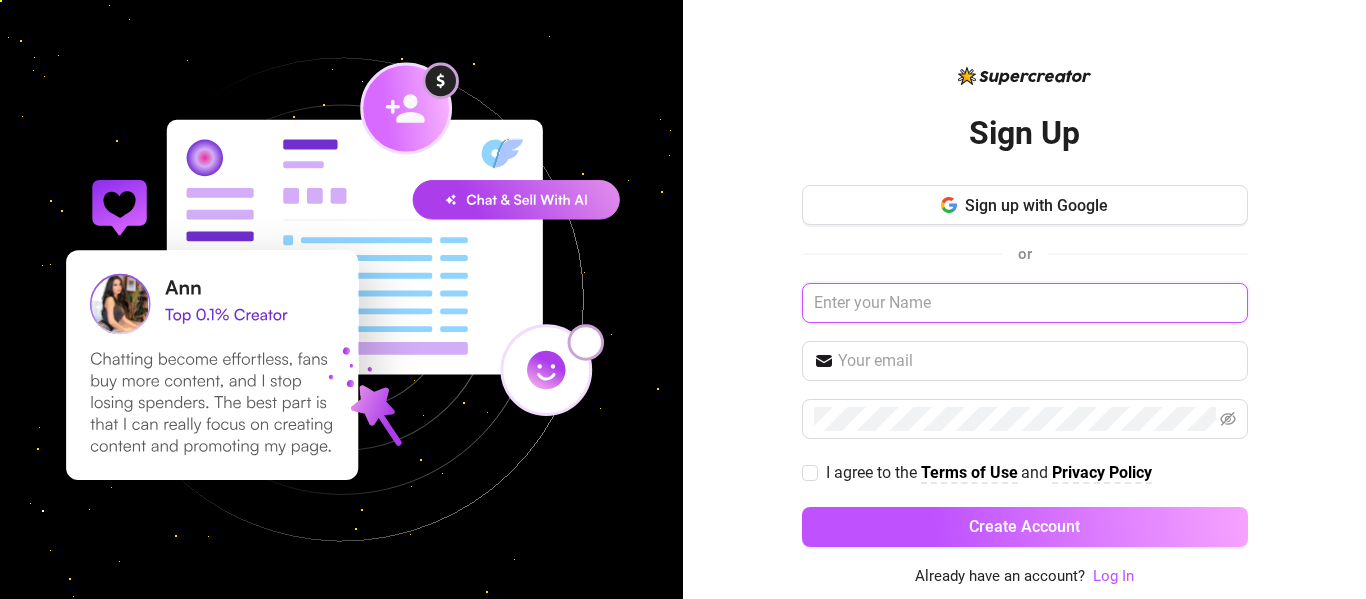 click at bounding box center [1025, 303] 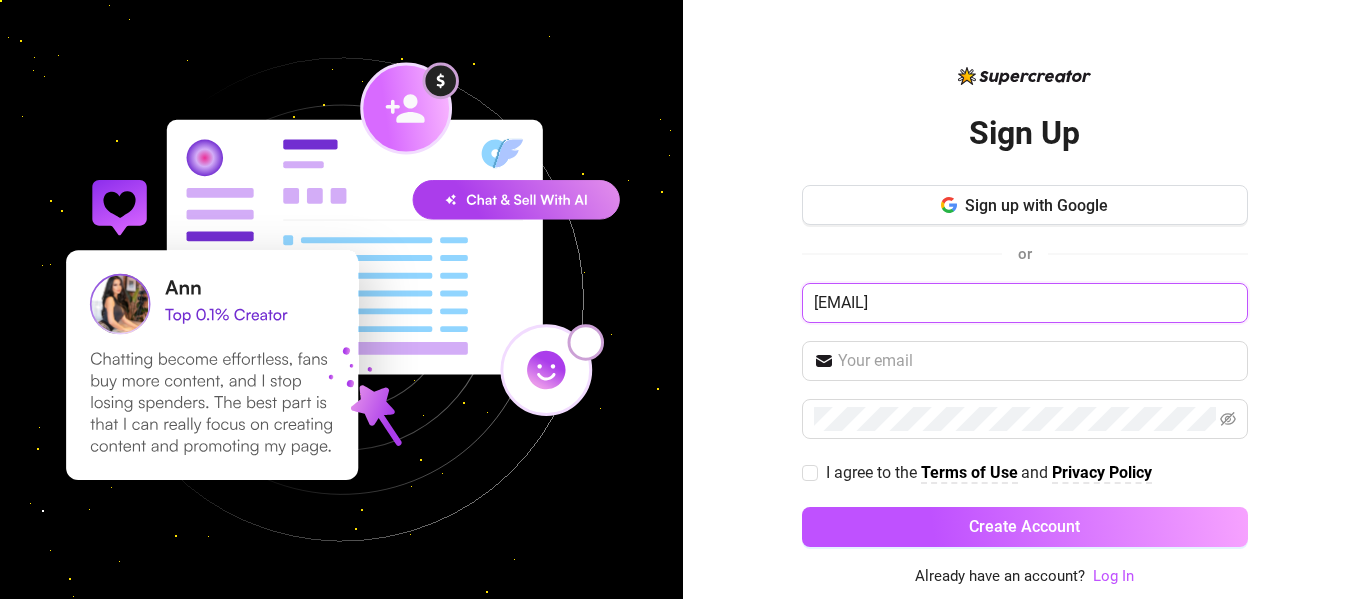 type on "[EMAIL]" 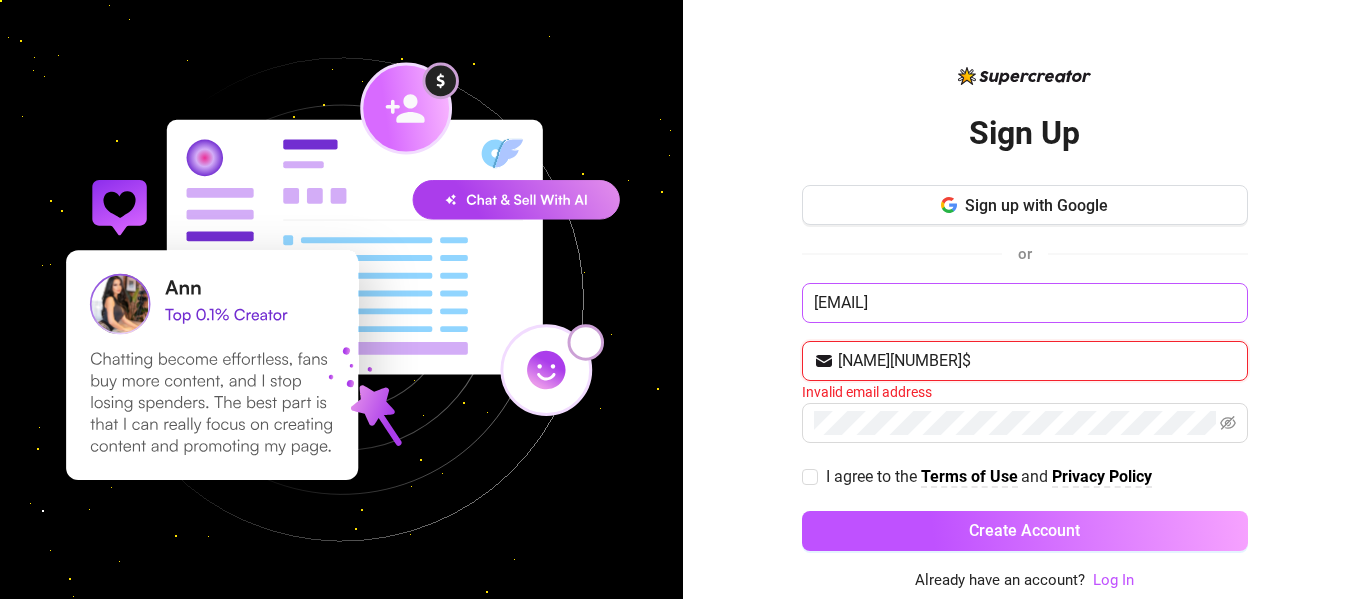 type on "[NAME][NUMBER]$" 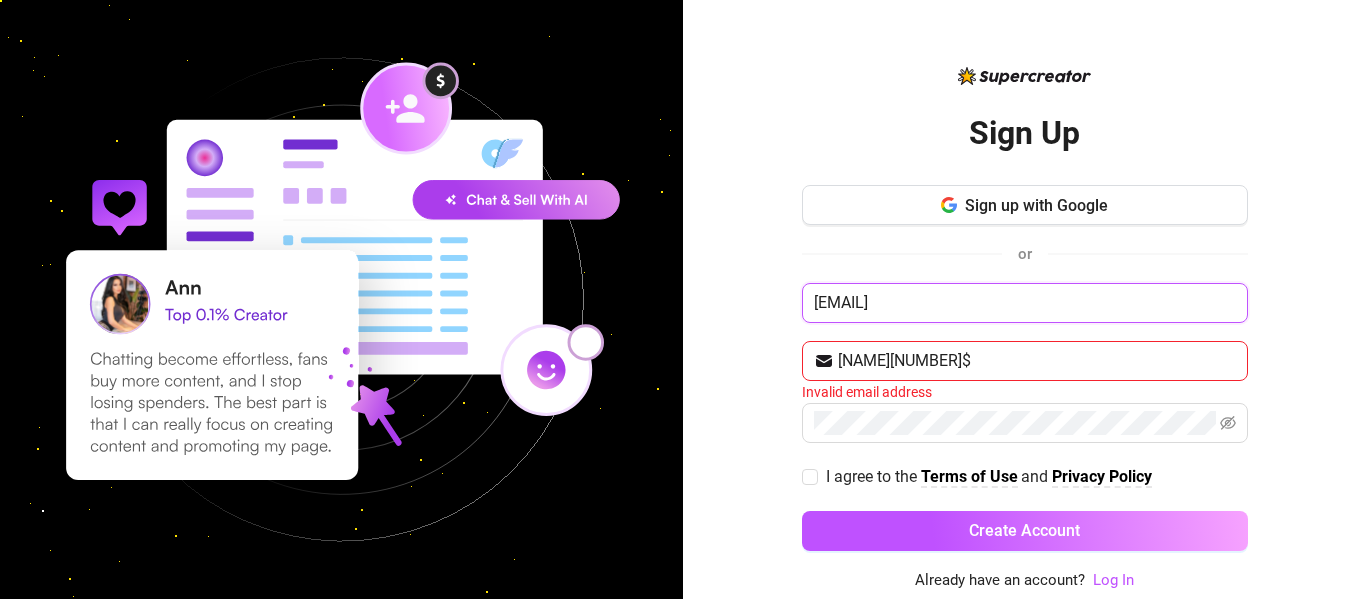 drag, startPoint x: 809, startPoint y: 301, endPoint x: 1116, endPoint y: 271, distance: 308.4623 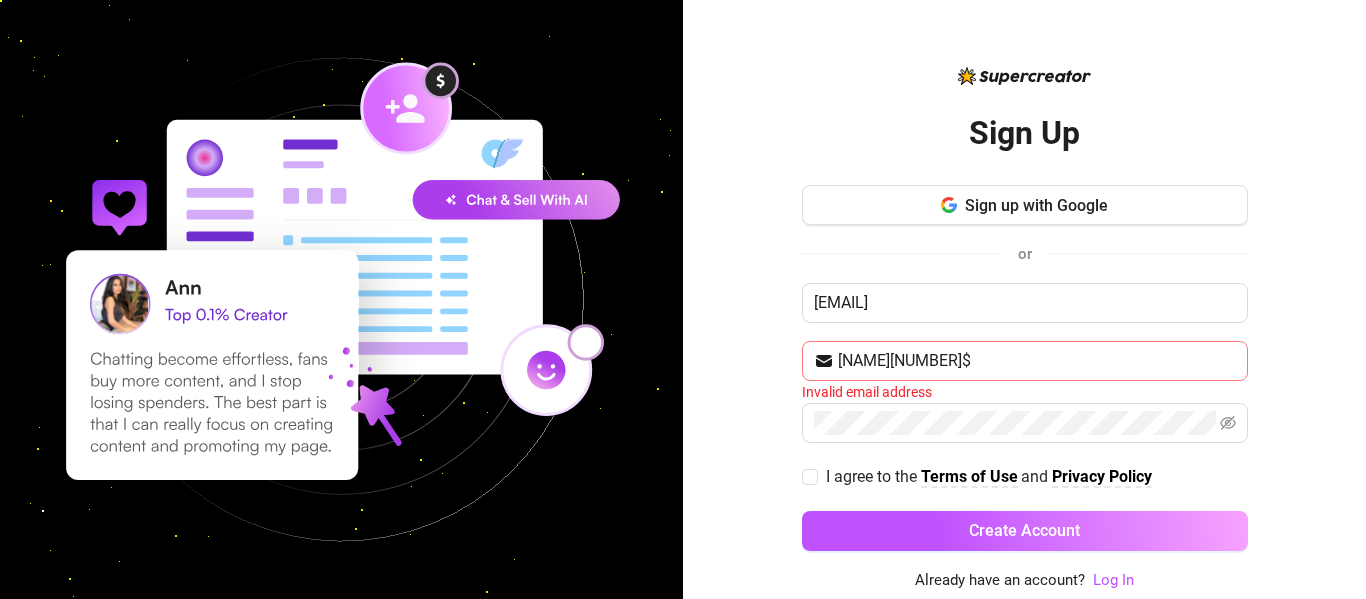click on "[NAME][NUMBER]$" at bounding box center [1025, 361] 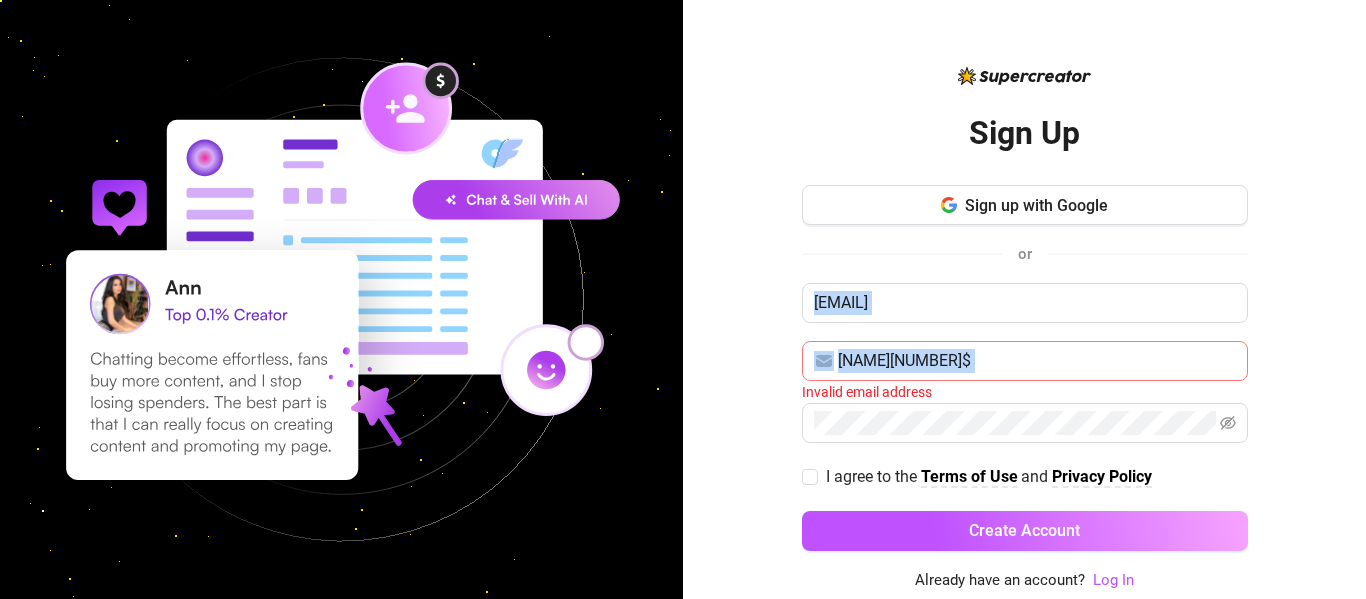 click on "[NAME][NUMBER]$" at bounding box center [1025, 361] 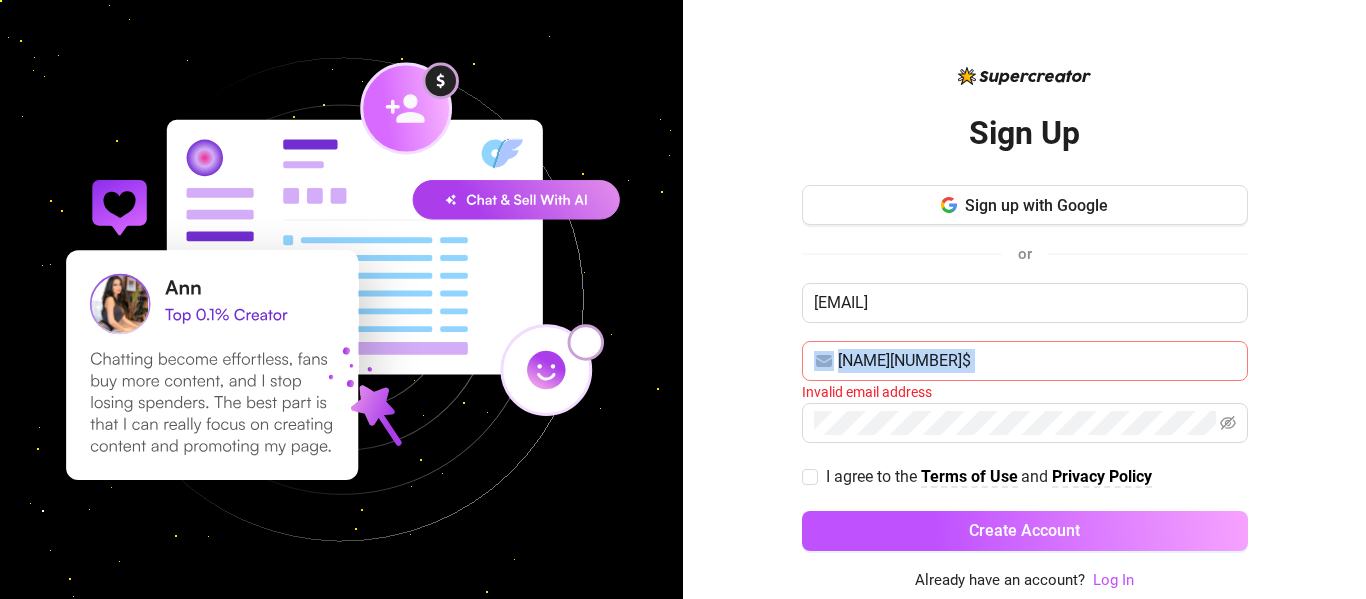 drag, startPoint x: 1039, startPoint y: 346, endPoint x: 1033, endPoint y: 359, distance: 14.3178215 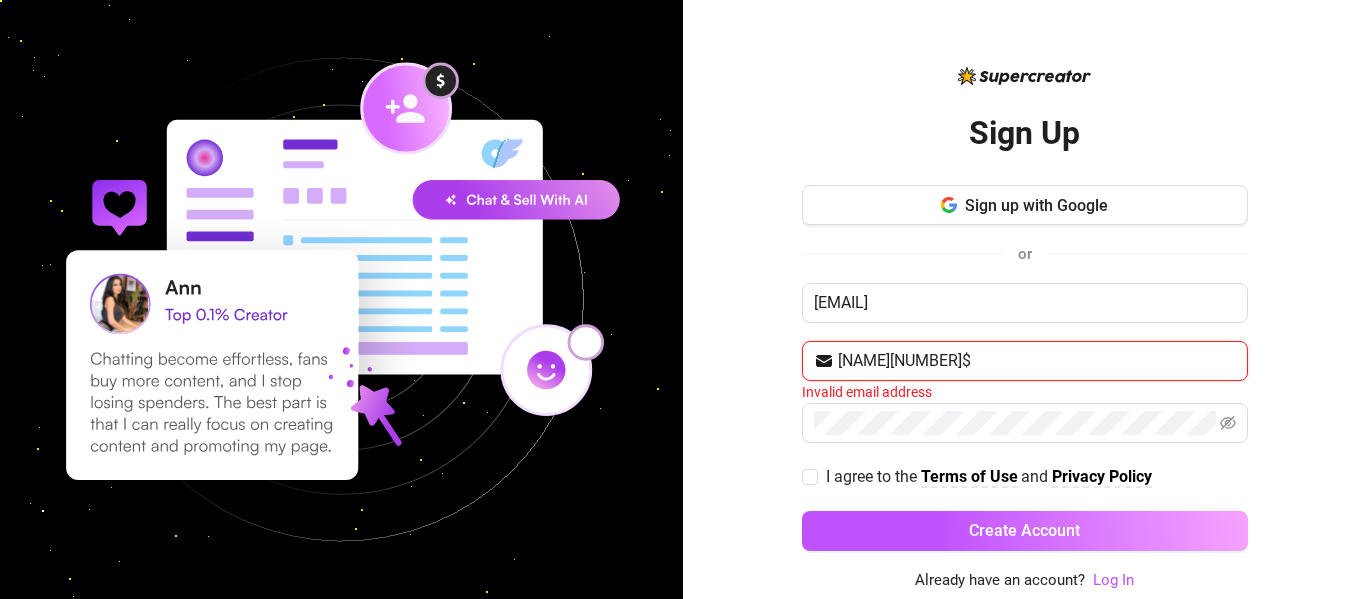 click on "[NAME][NUMBER]$" at bounding box center [1037, 361] 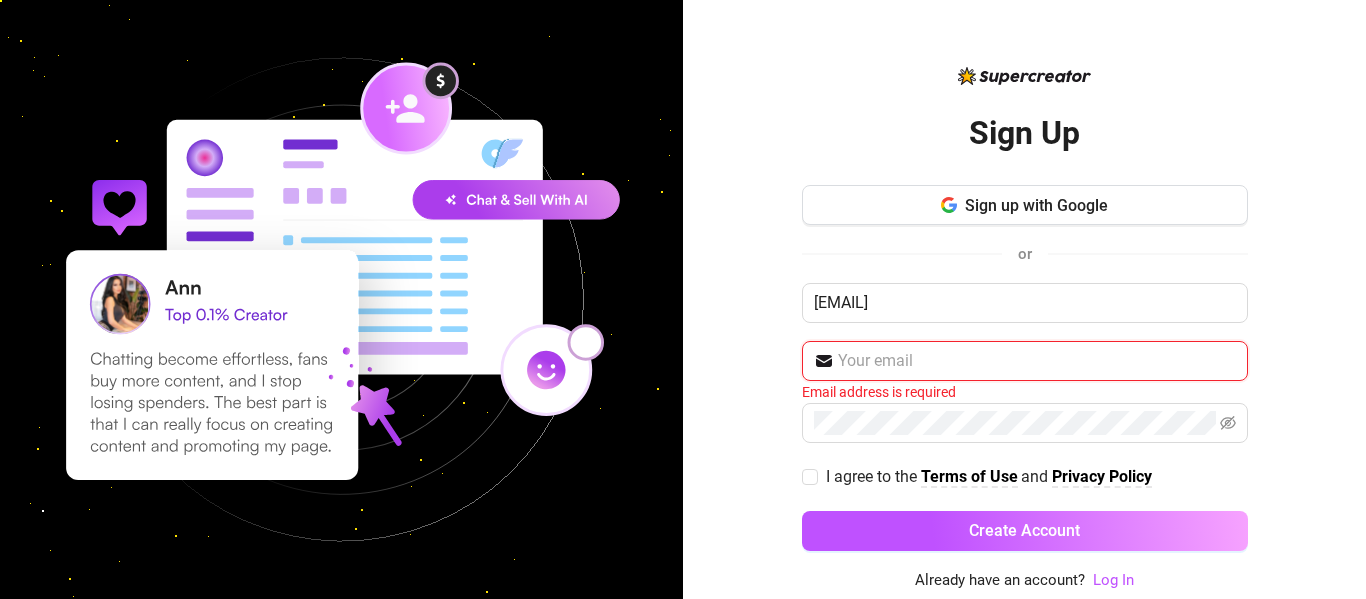paste on "[EMAIL]" 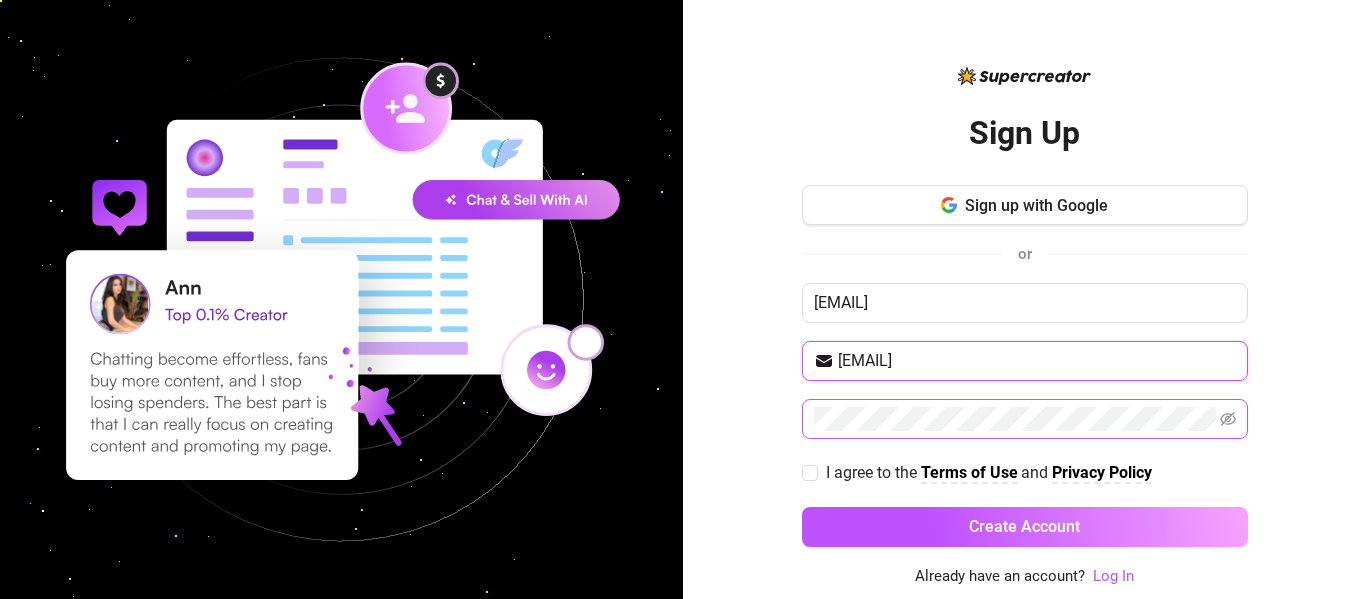 type on "[EMAIL]" 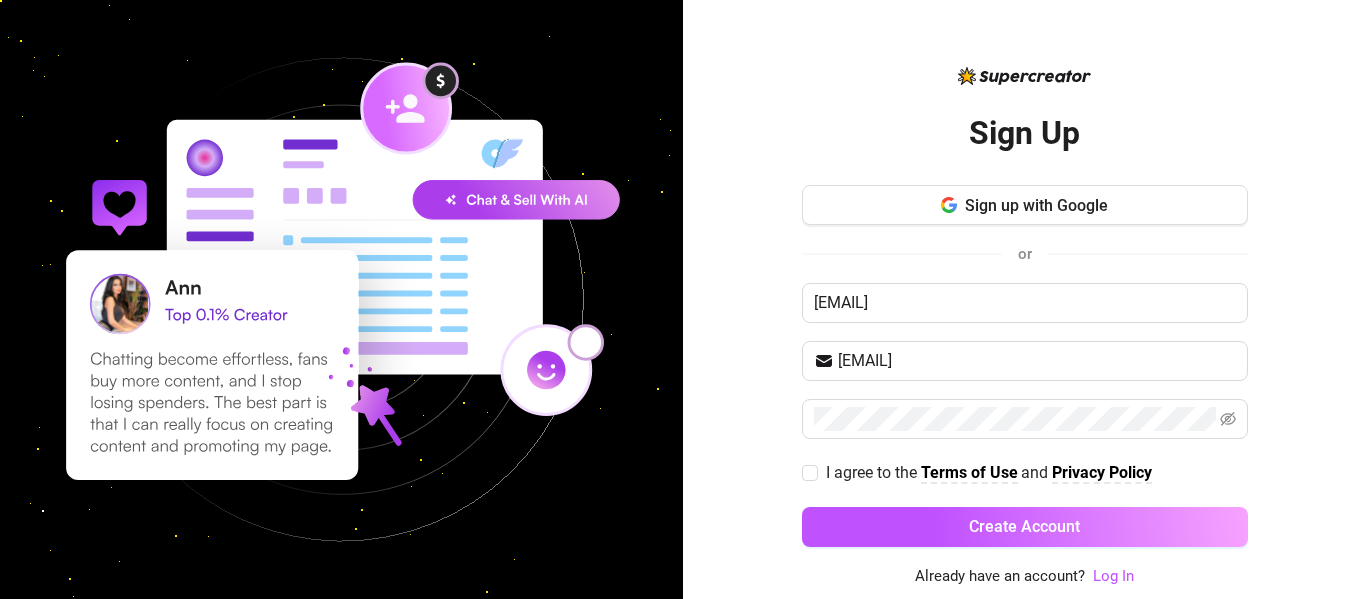 click on "Sign Up Sign up with Google or [EMAIL] [EMAIL] I agree to the Terms of Use and Privacy Policy Create Account Already have an account? Log In" at bounding box center (1024, 299) 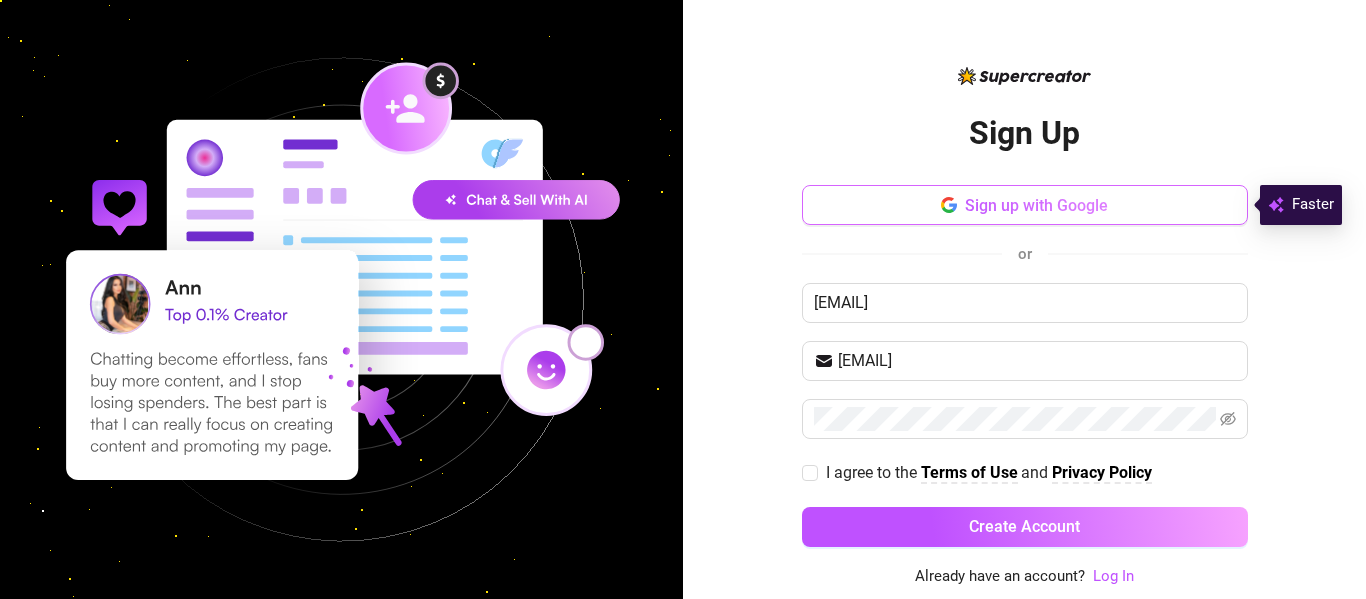 click on "Sign up with Google" at bounding box center (1025, 205) 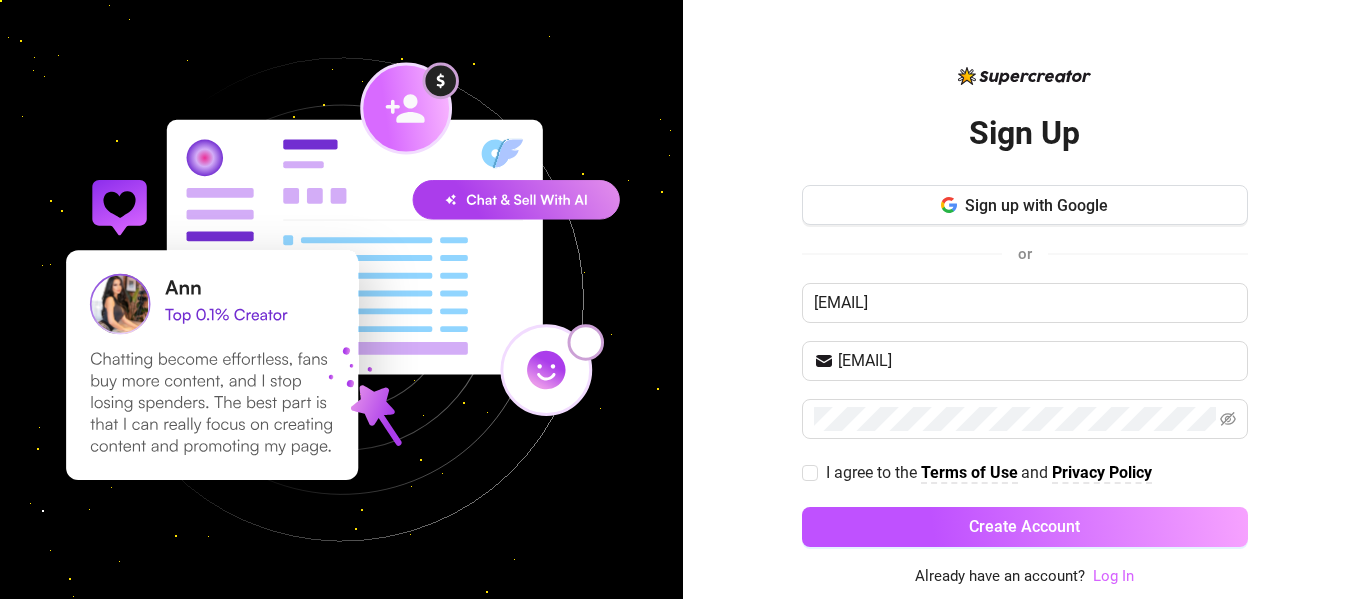 click on "Log In" at bounding box center [1113, 576] 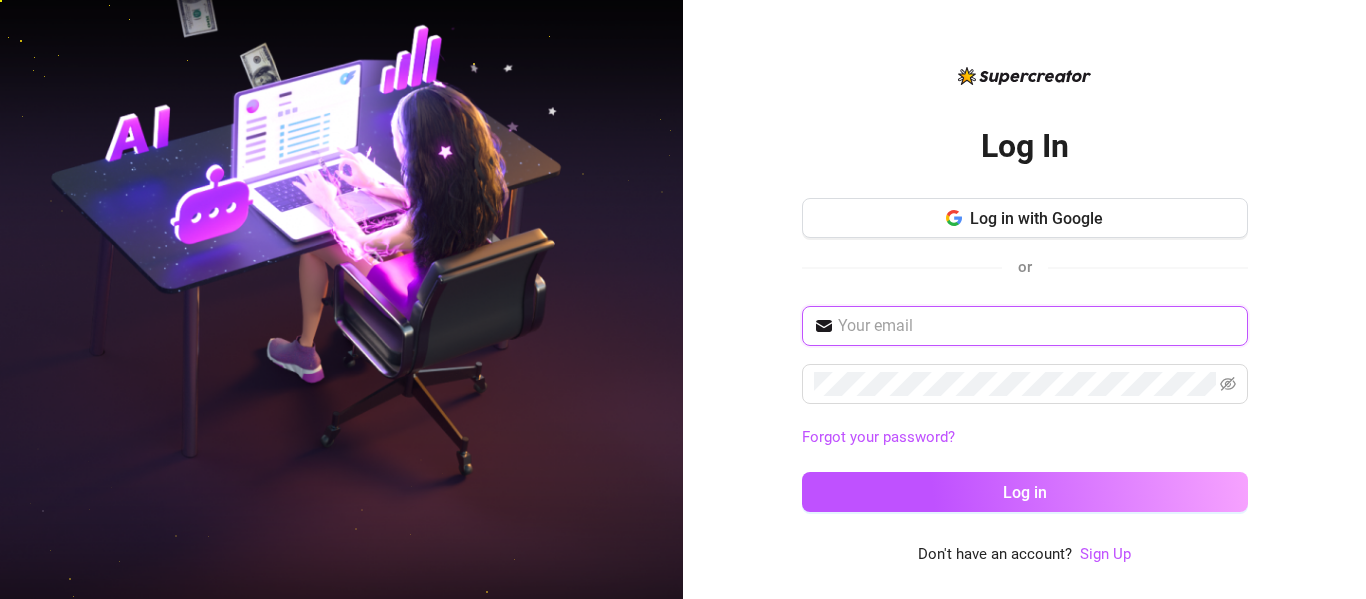 click at bounding box center (1037, 326) 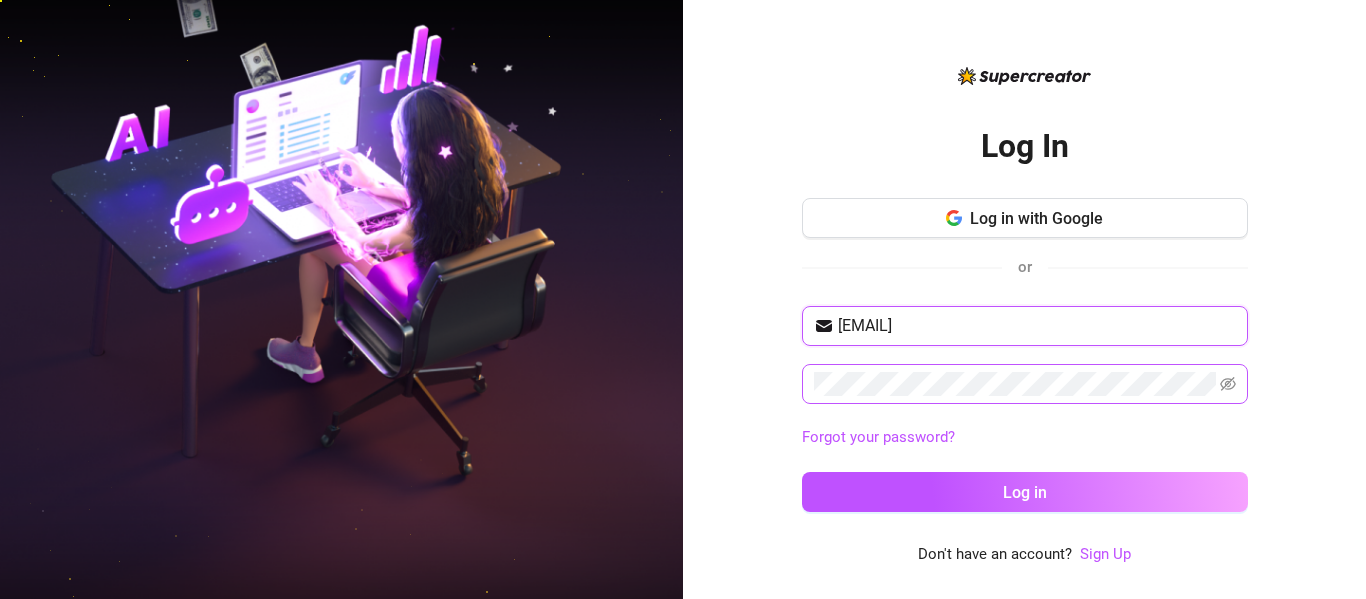 type on "[EMAIL]" 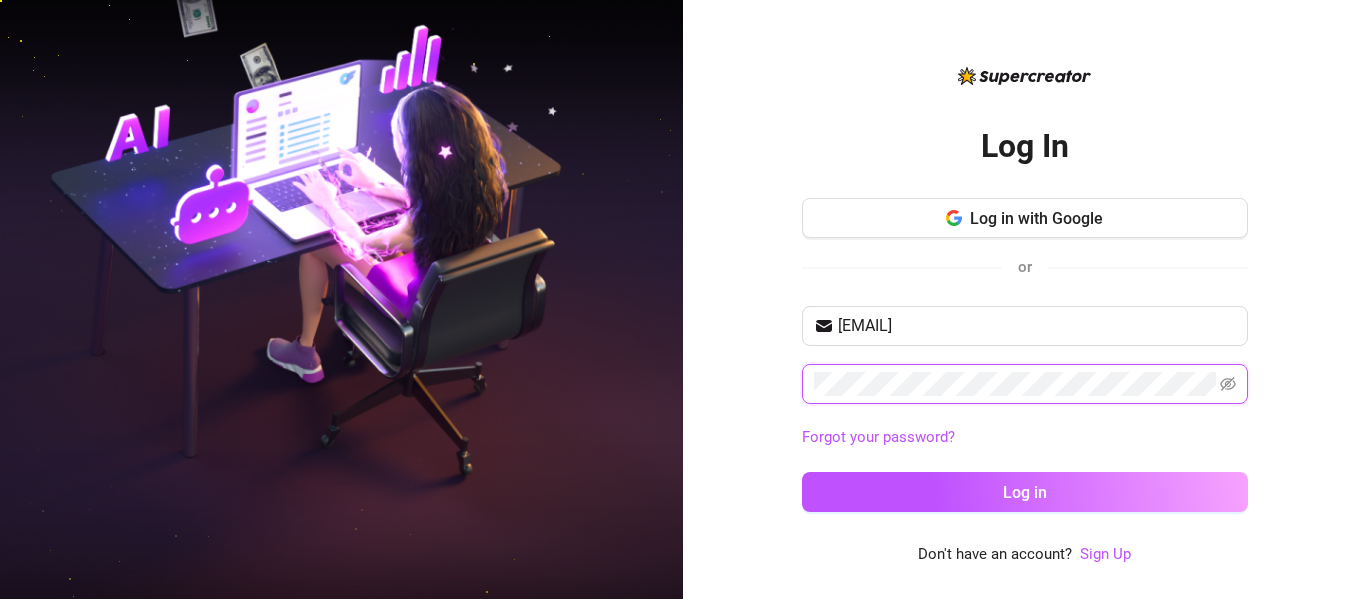 click on "Log in" at bounding box center (1025, 492) 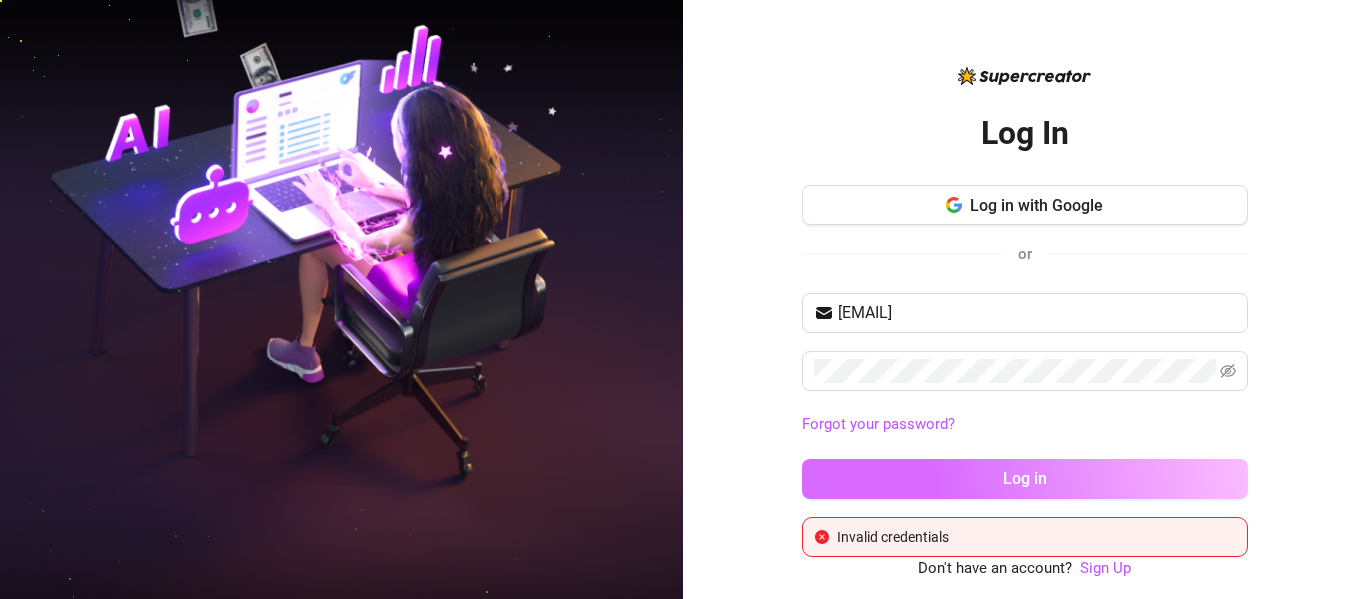 click on "Log in" at bounding box center [1025, 479] 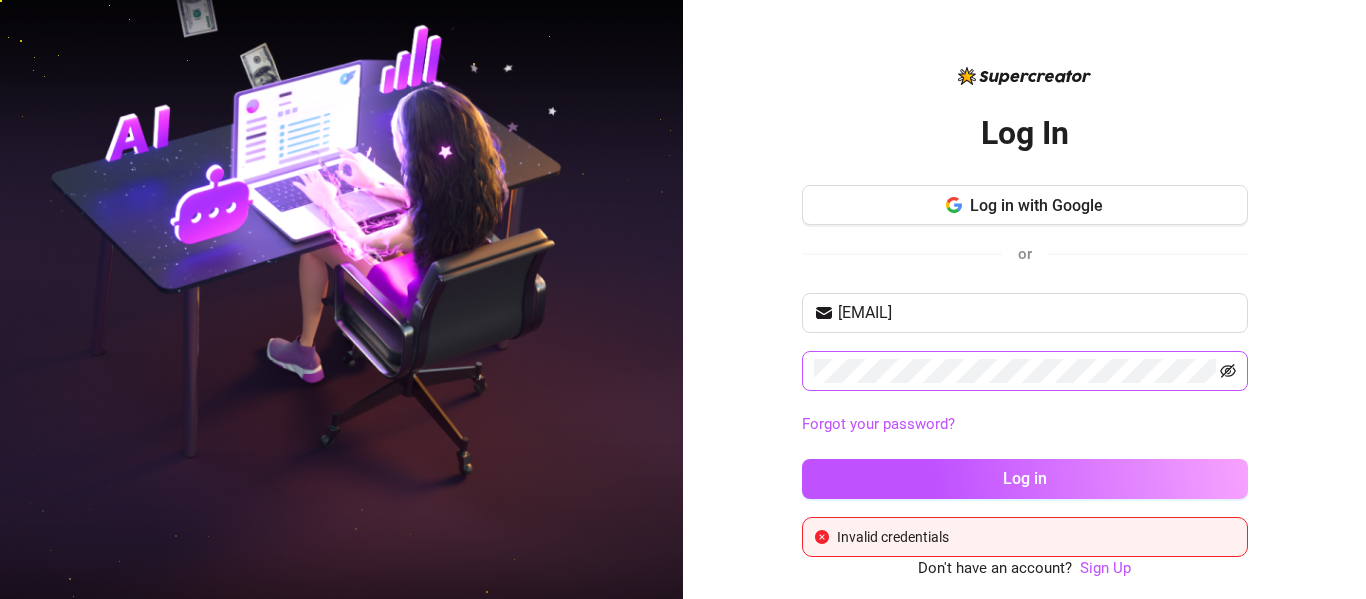 click 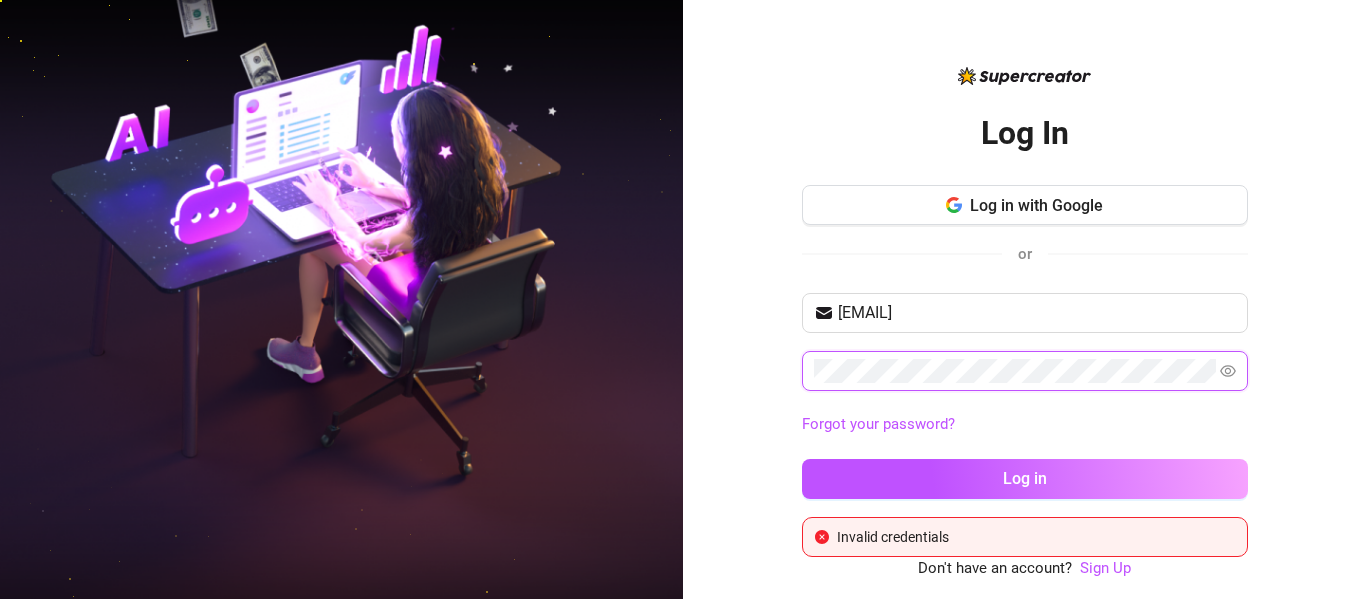 click on "Log in" at bounding box center (1025, 479) 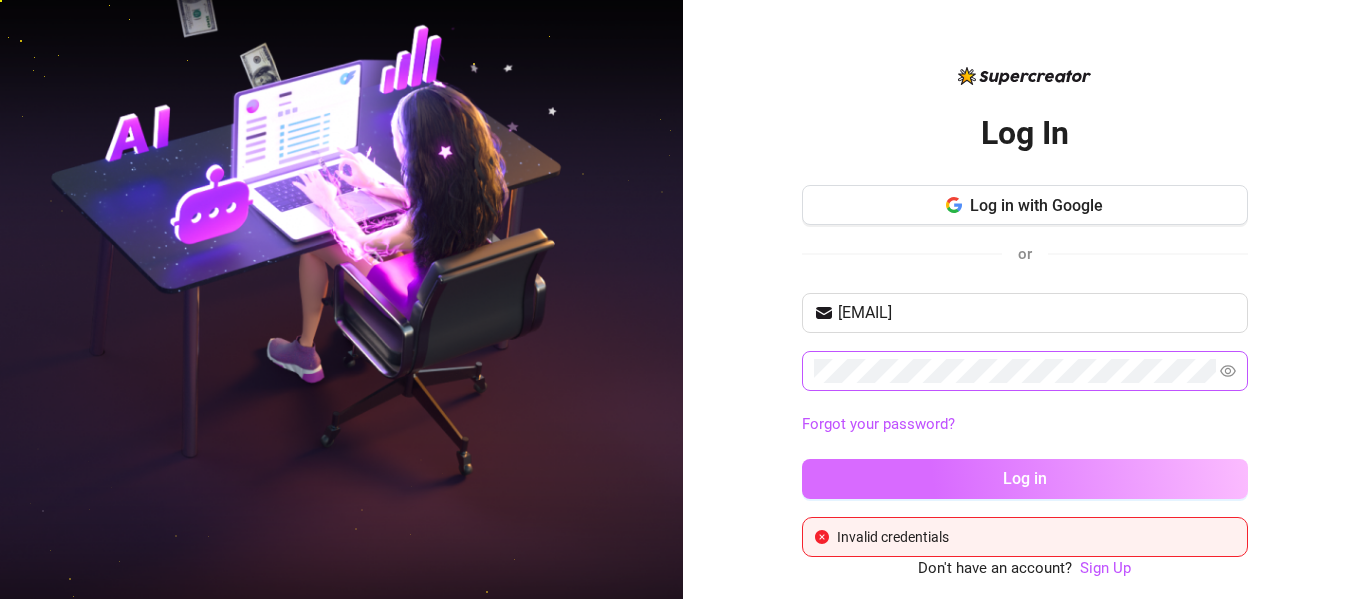 click on "Log in" at bounding box center [1025, 479] 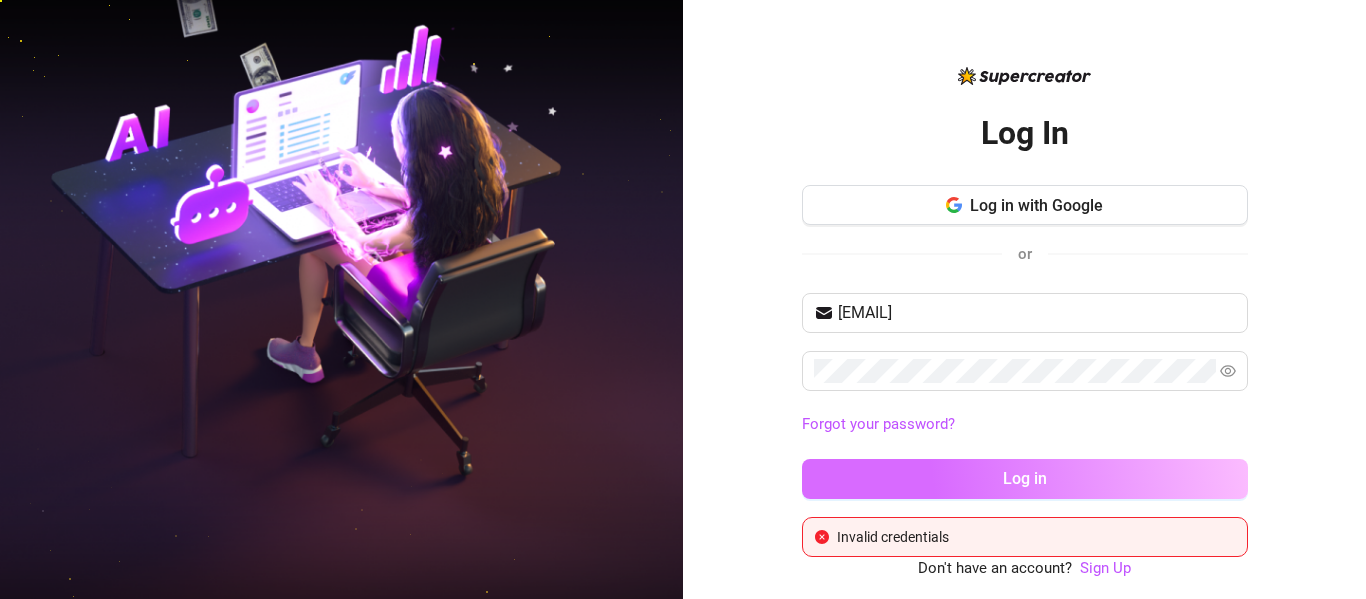 click on "Log in" at bounding box center (1025, 479) 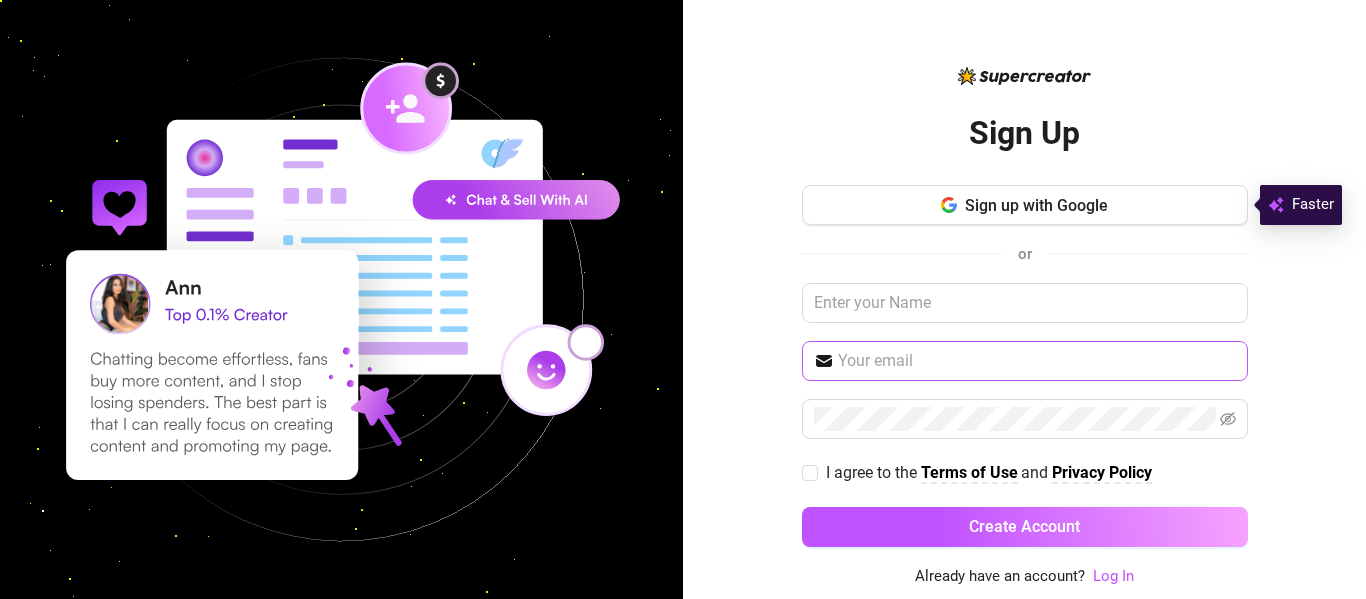scroll, scrollTop: 0, scrollLeft: 0, axis: both 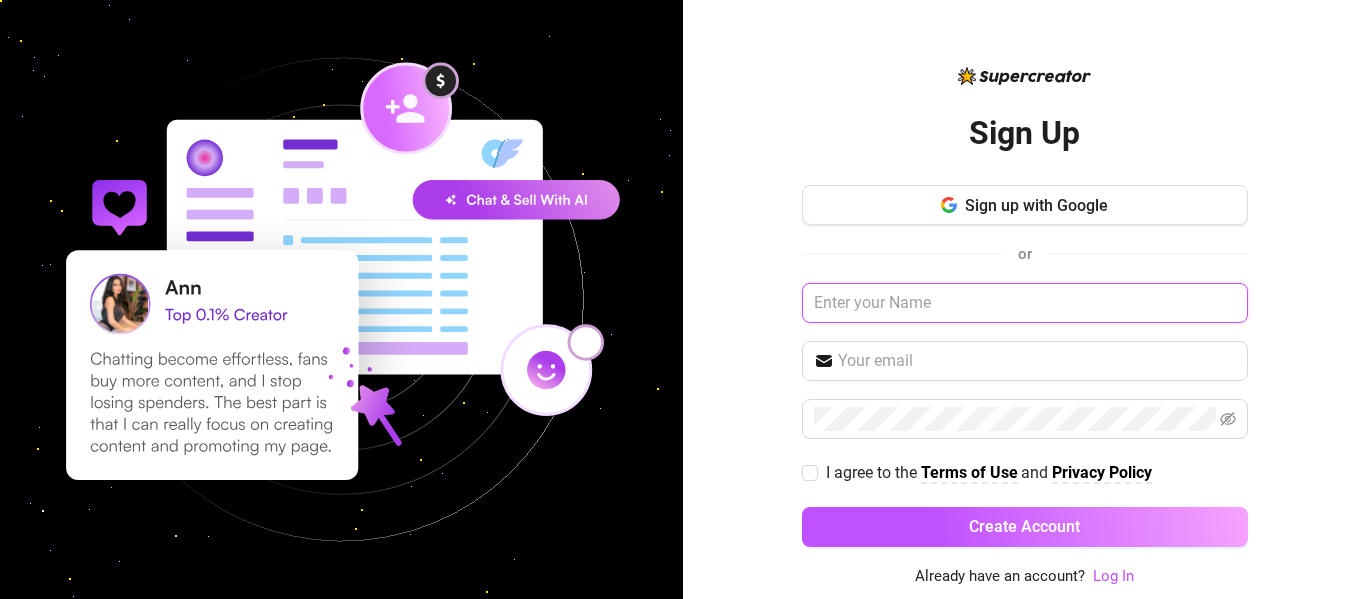 click at bounding box center [1025, 303] 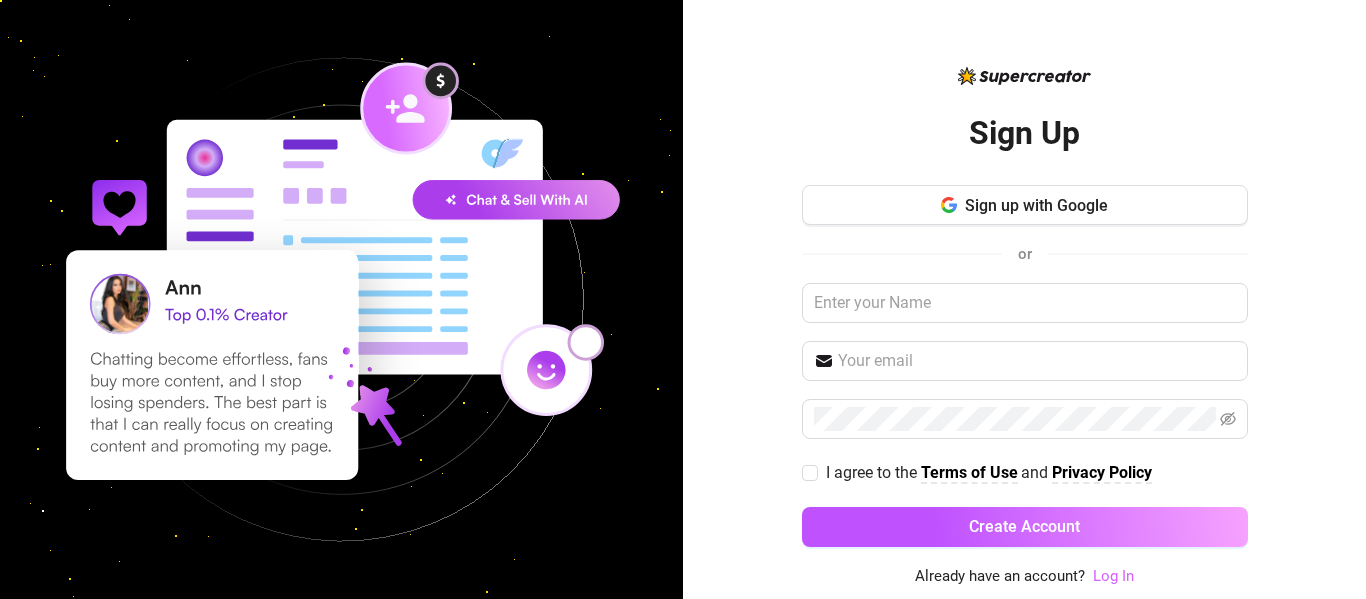 click on "Log In" at bounding box center (1113, 576) 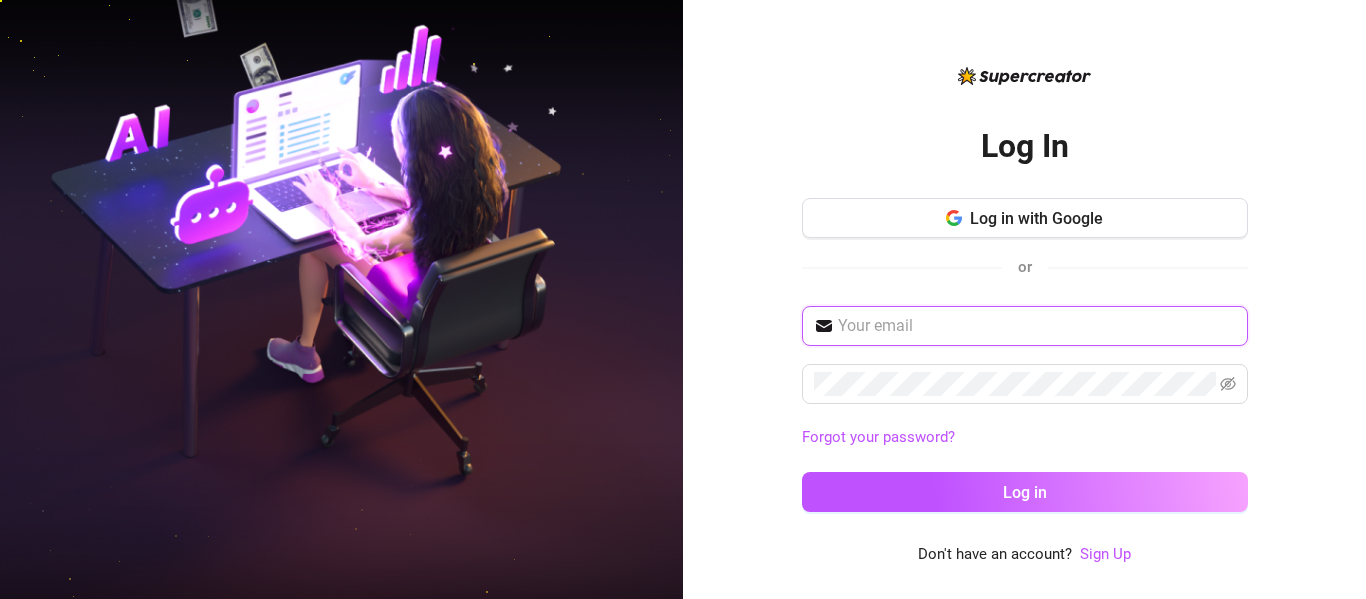 click at bounding box center (1037, 326) 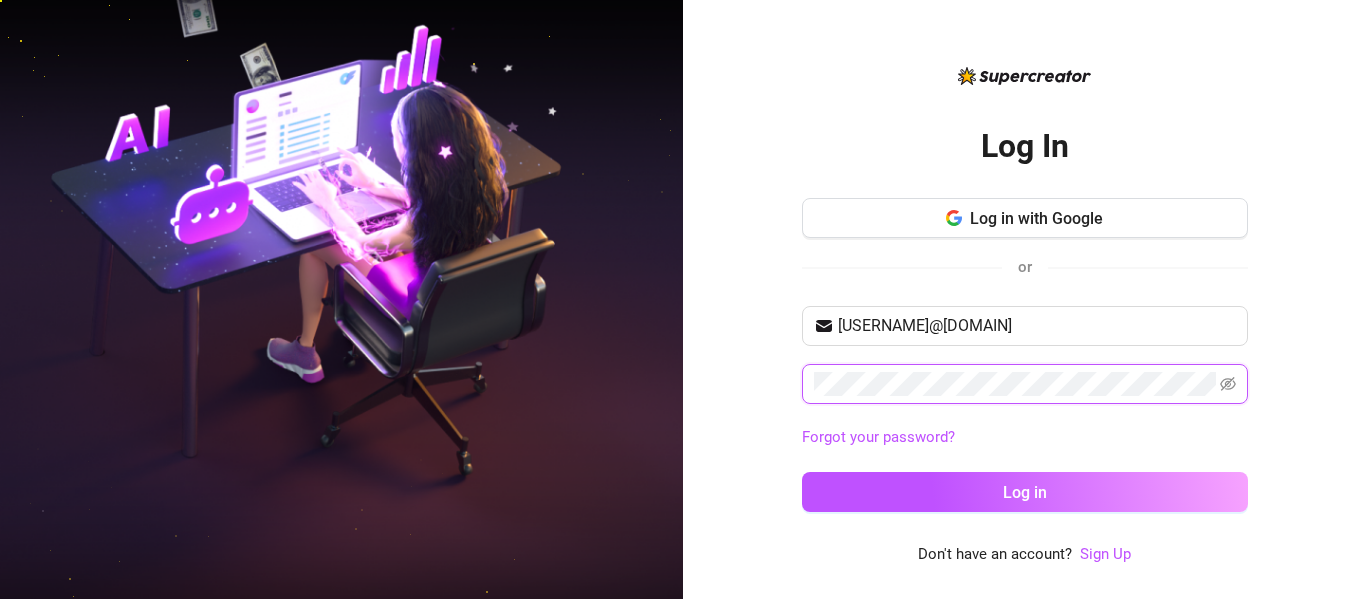 click on "Log in" at bounding box center (1025, 492) 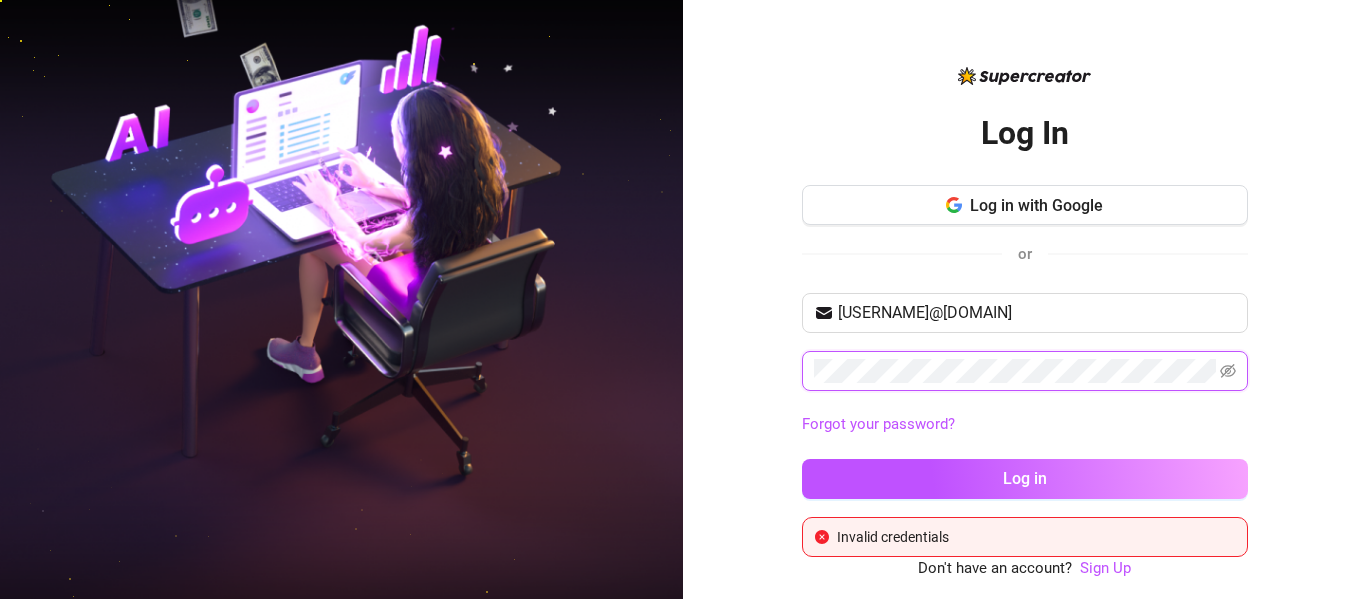 click on "Log in" at bounding box center (1025, 479) 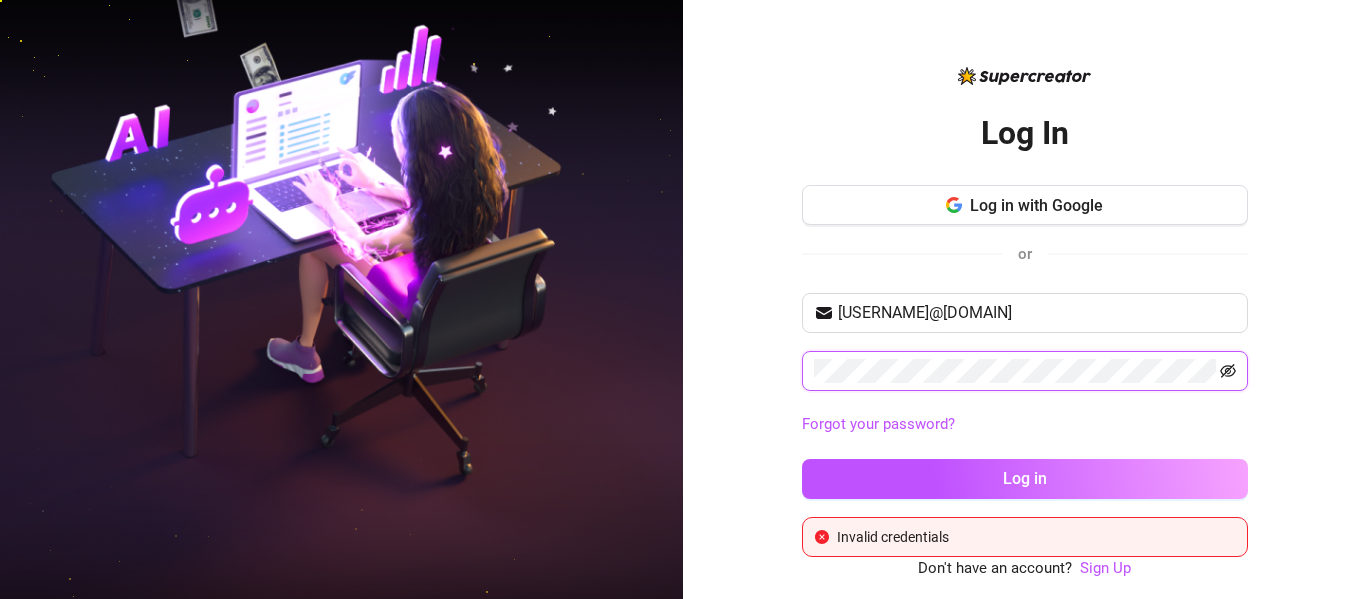 click 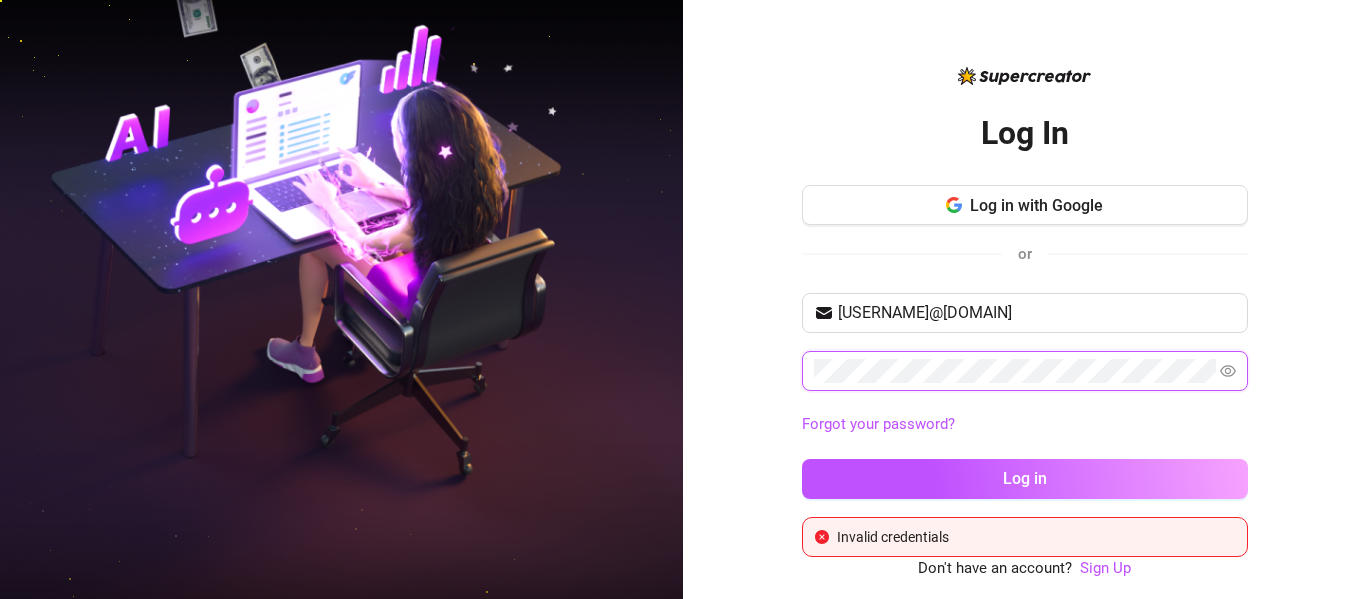 click 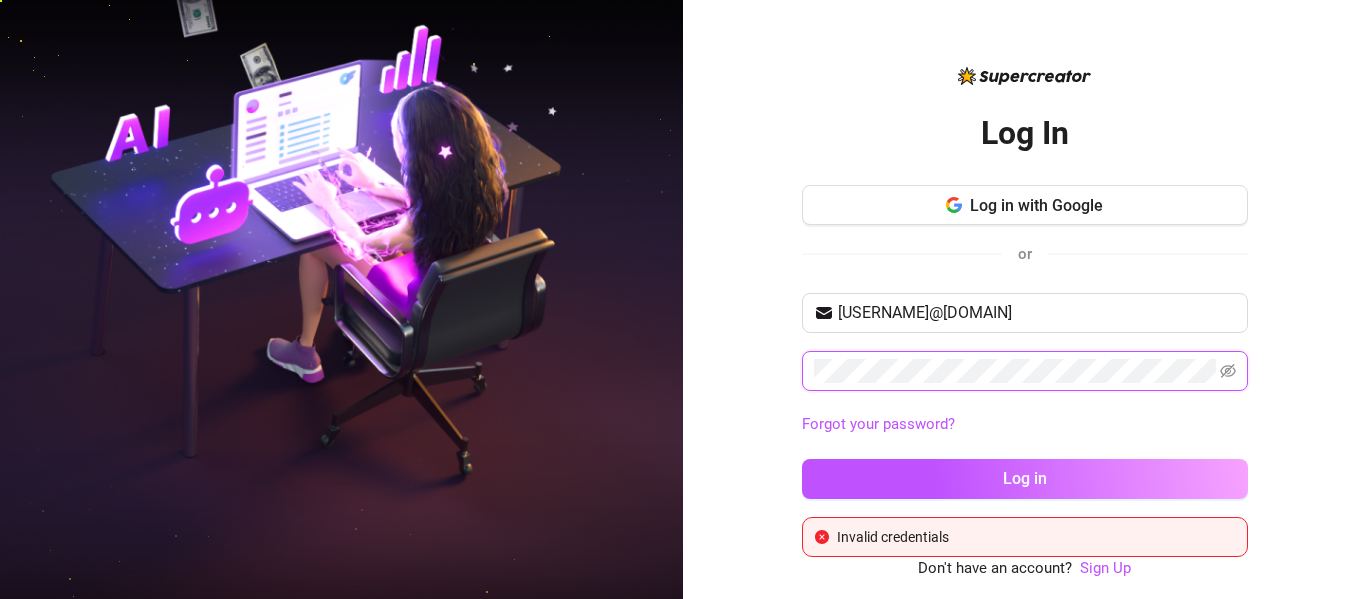 click 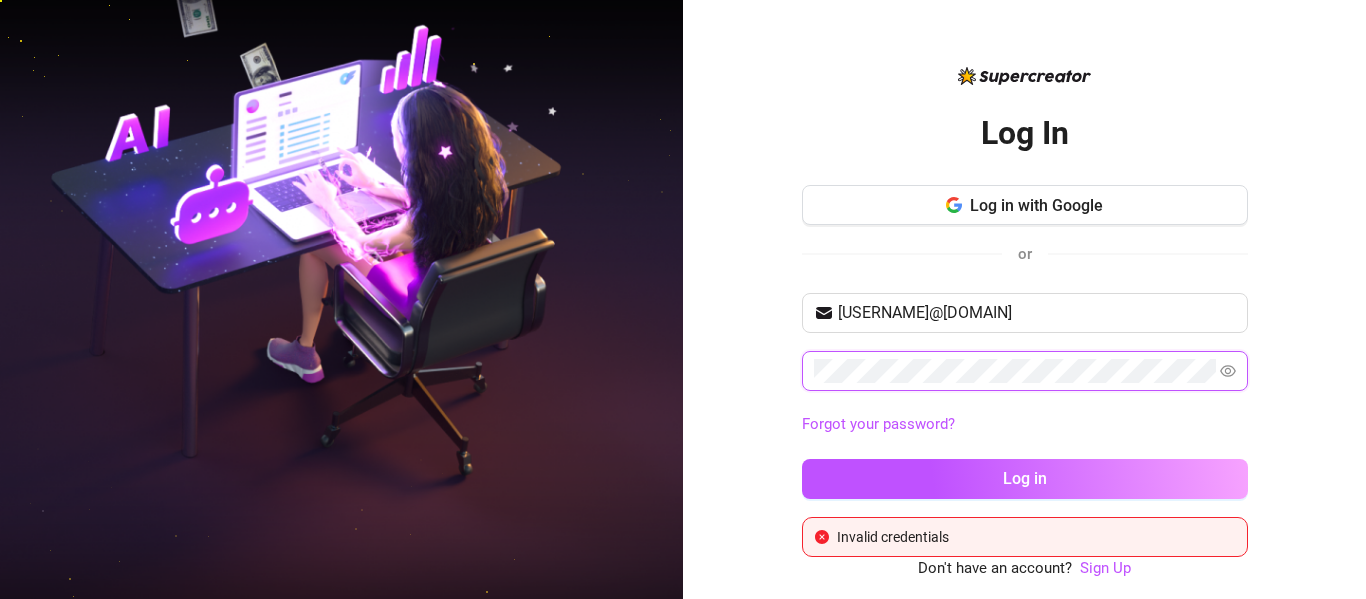 click 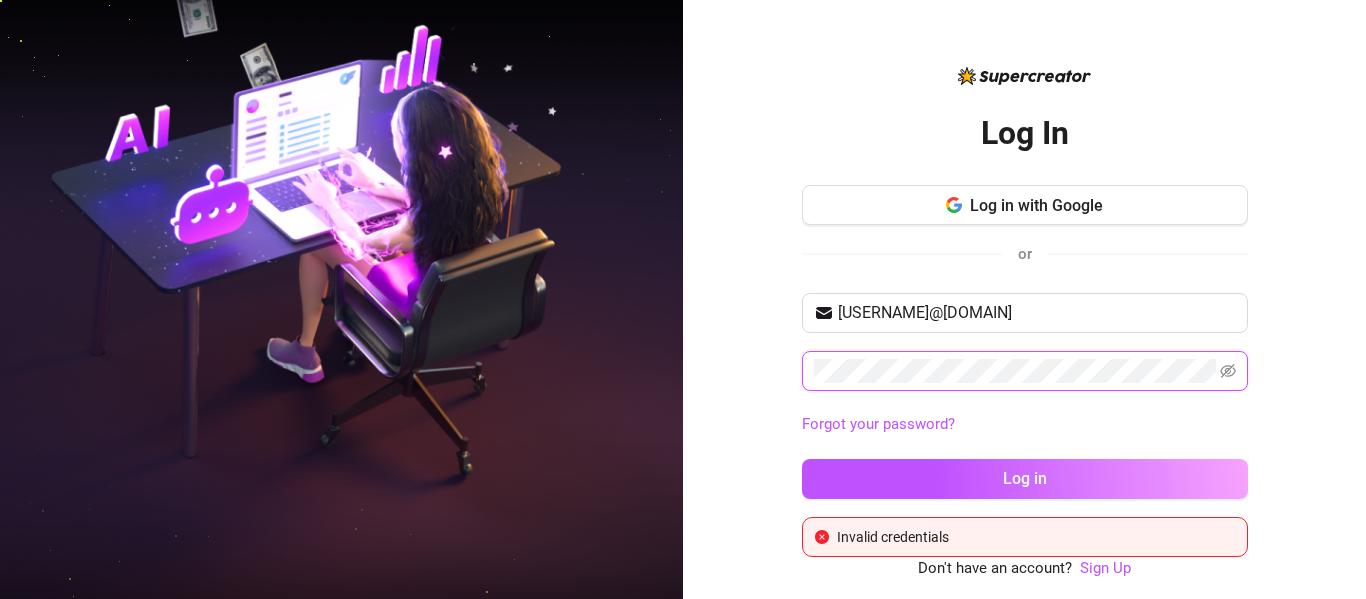 click on "Log in" at bounding box center (1025, 479) 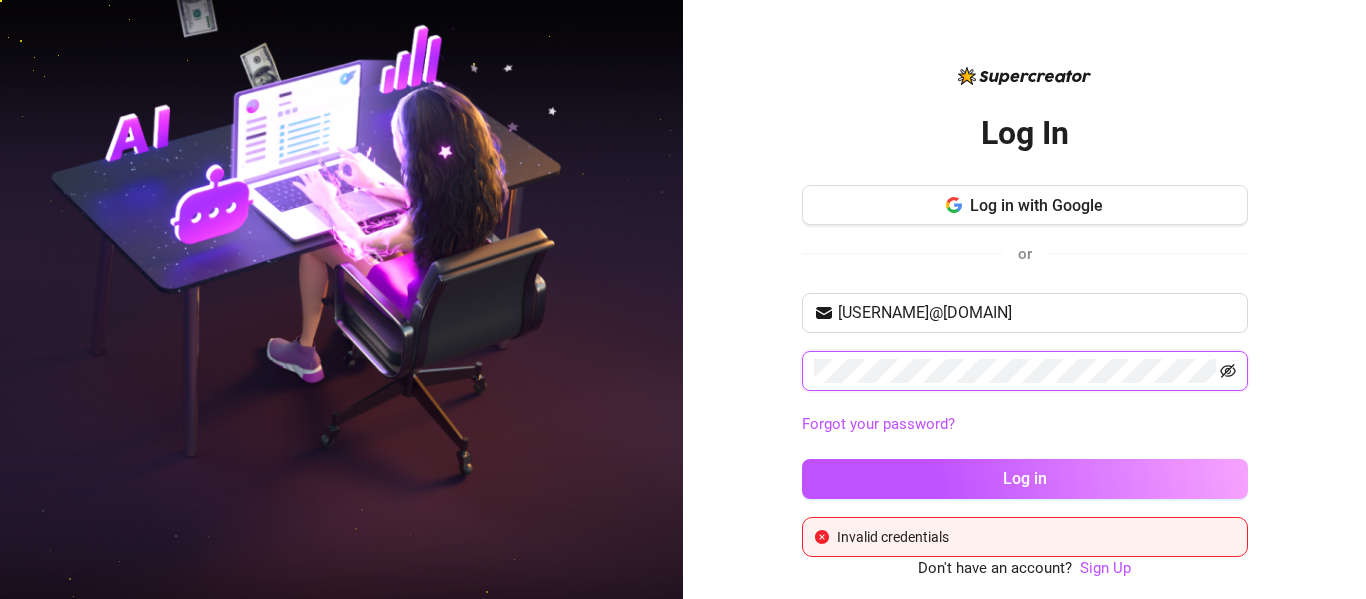 click 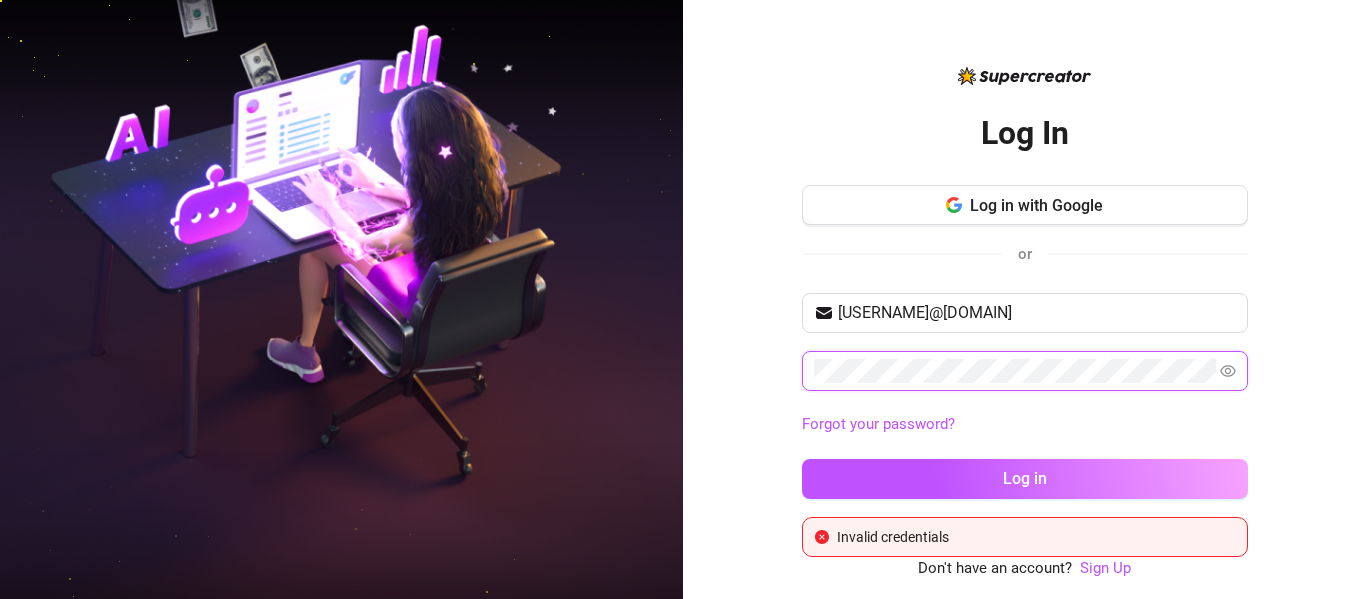 click on "Log in" at bounding box center (1025, 479) 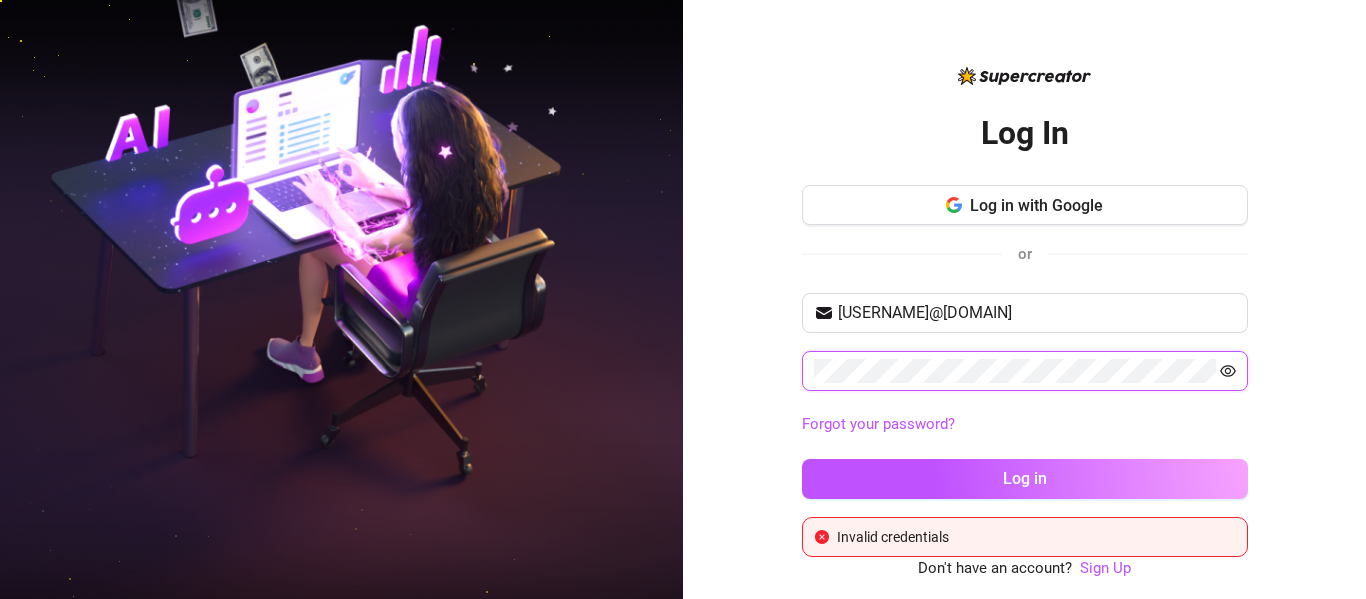 click 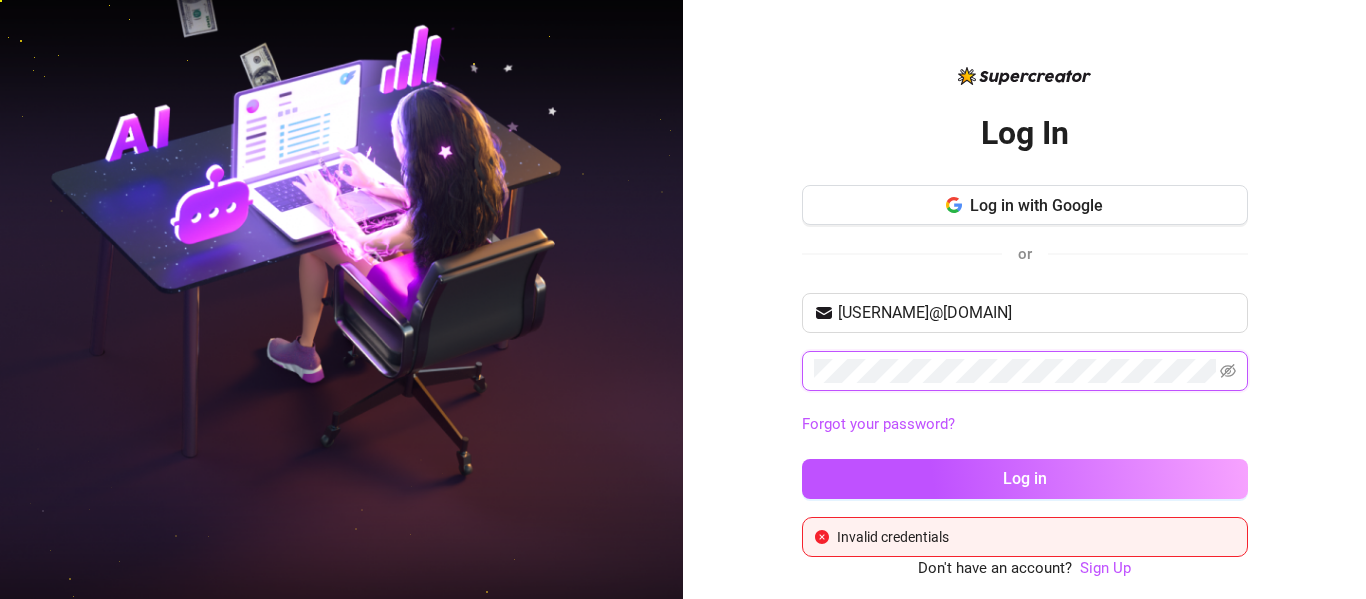 click 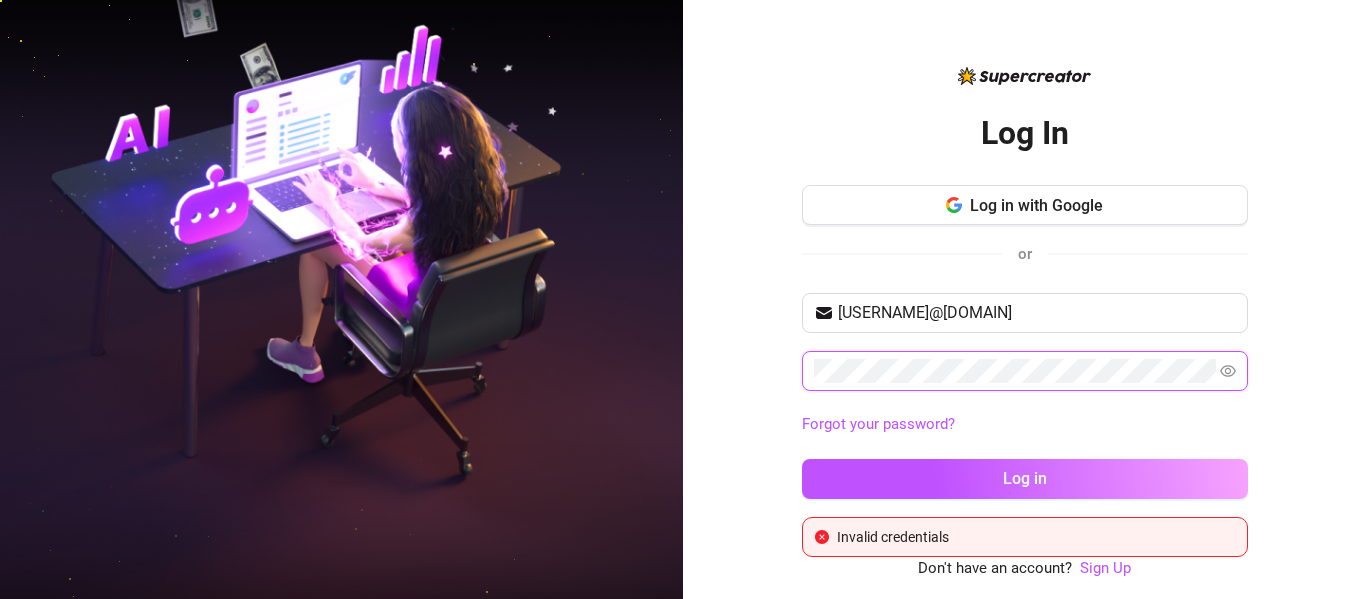 click on "Log in" at bounding box center [1025, 479] 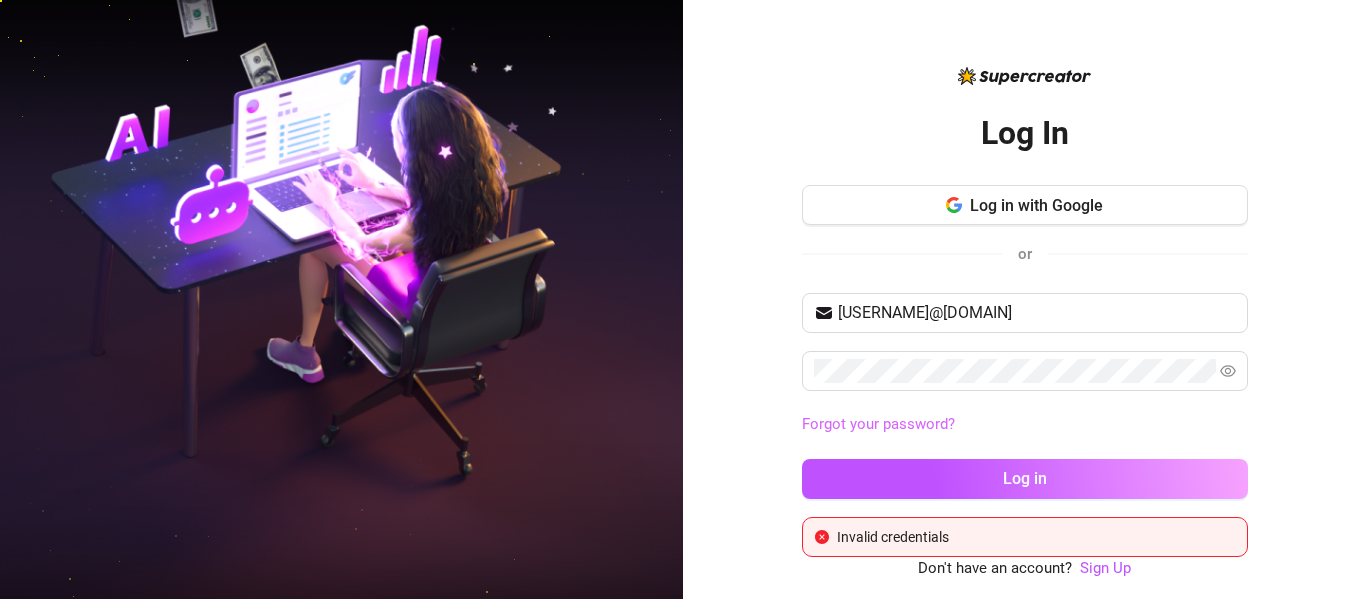 click on "Forgot your password?" at bounding box center [878, 424] 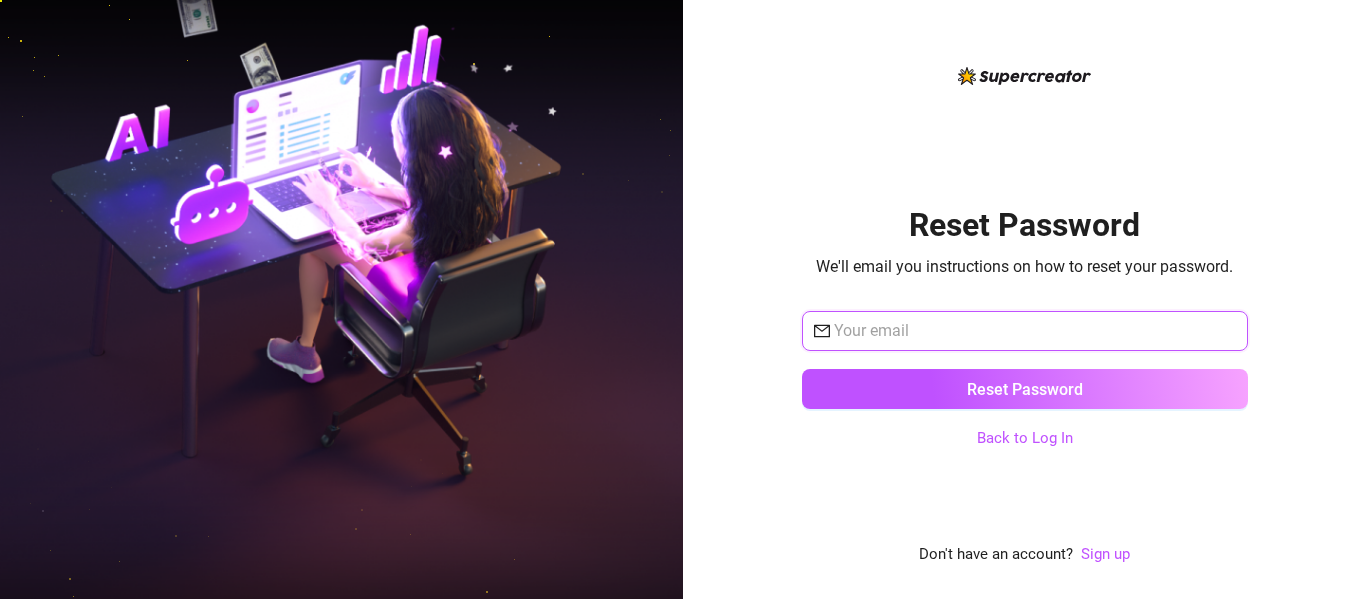 click at bounding box center (1035, 331) 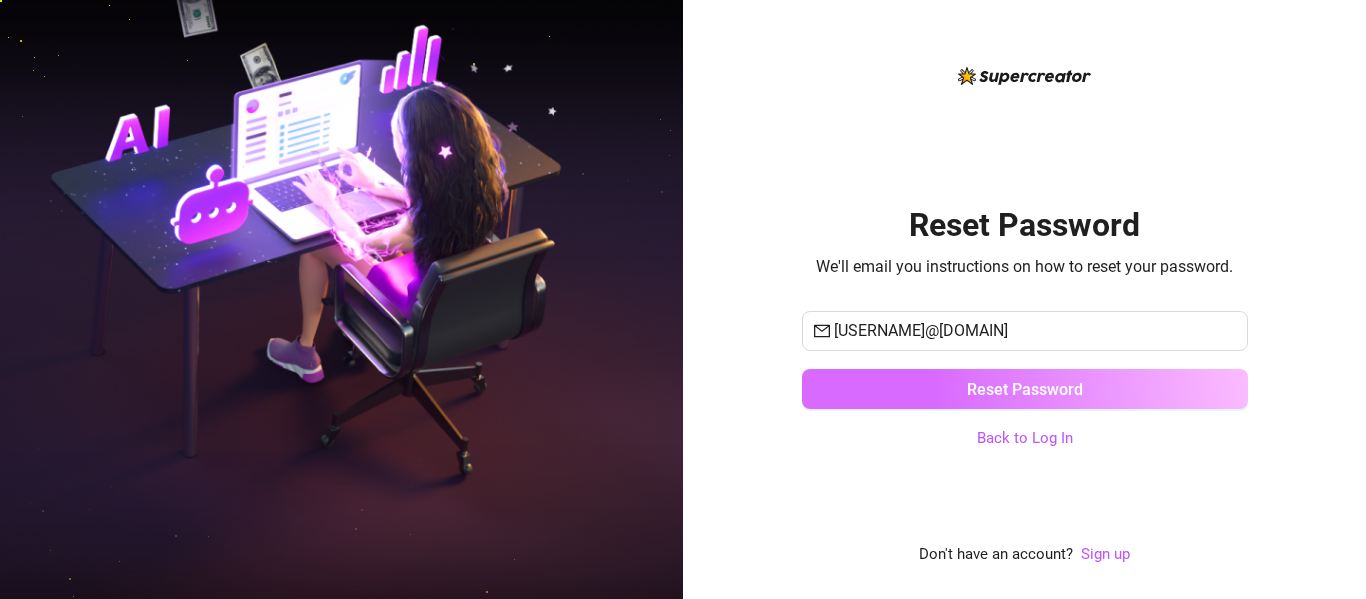 click on "Reset Password" at bounding box center [1025, 389] 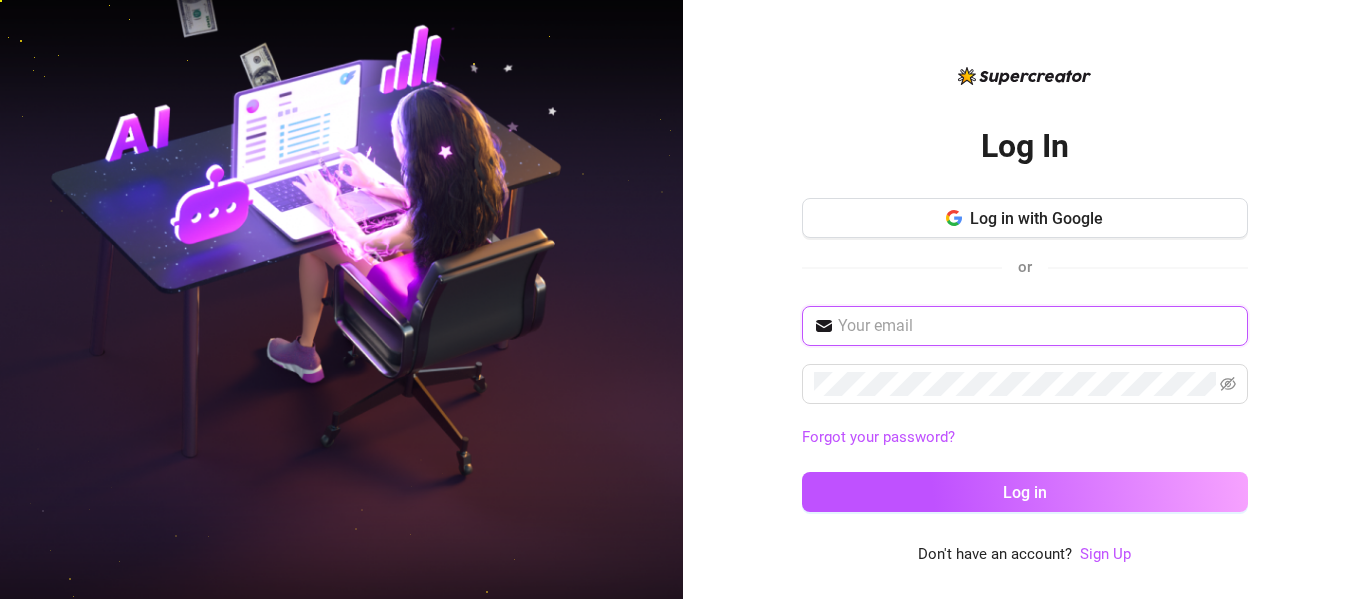 click at bounding box center (1037, 326) 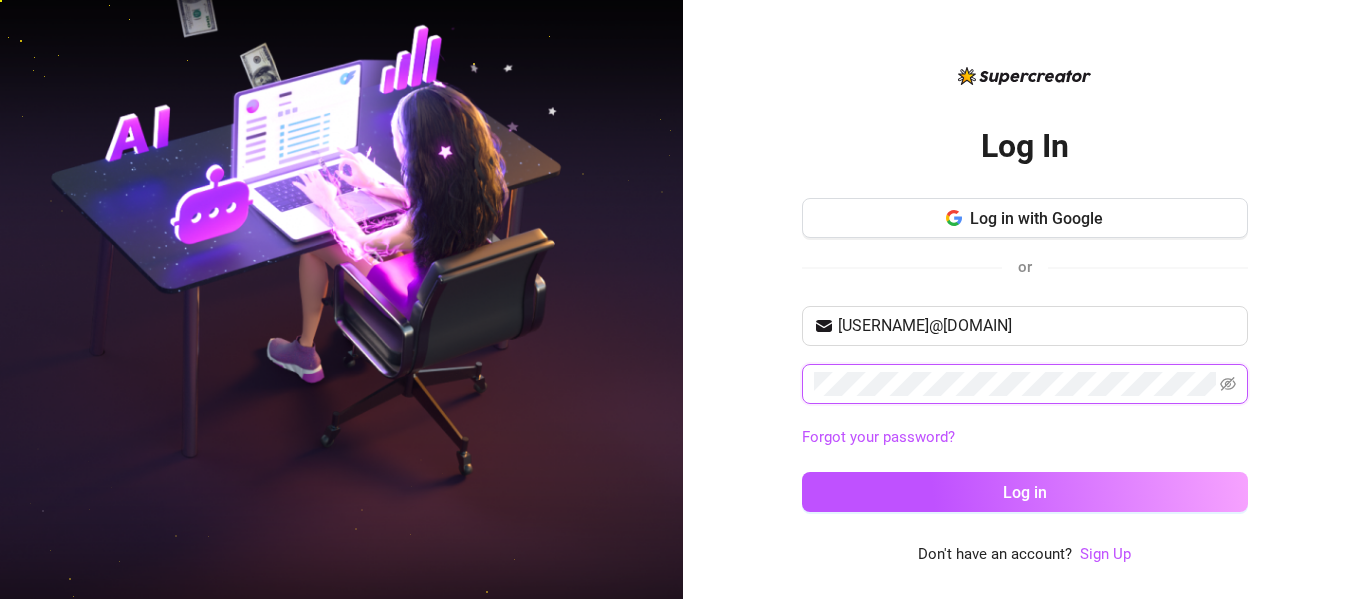 click on "Log in" at bounding box center [1025, 492] 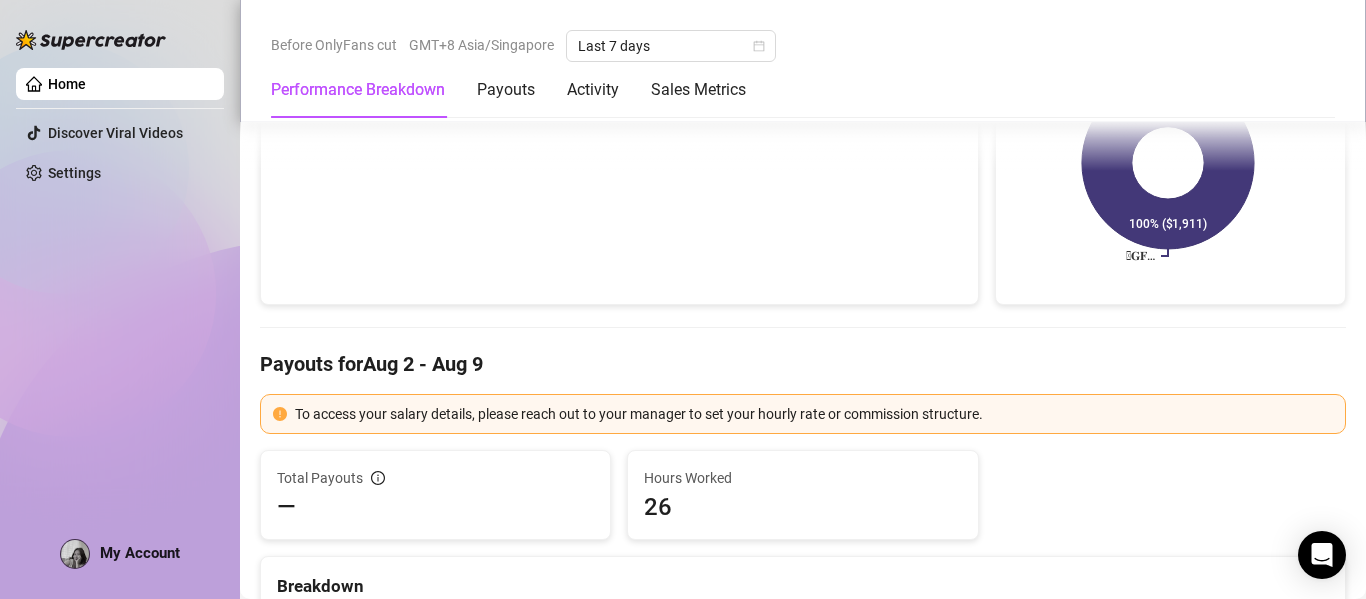 scroll, scrollTop: 0, scrollLeft: 0, axis: both 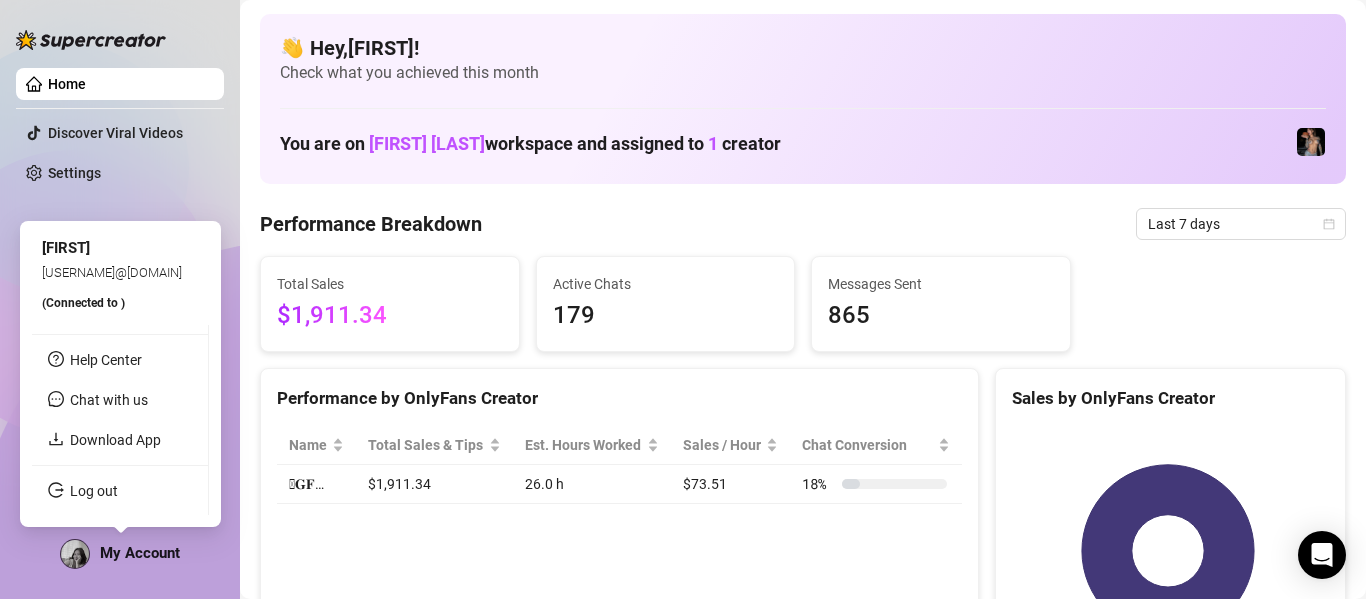 drag, startPoint x: 149, startPoint y: 565, endPoint x: 147, endPoint y: 547, distance: 18.110771 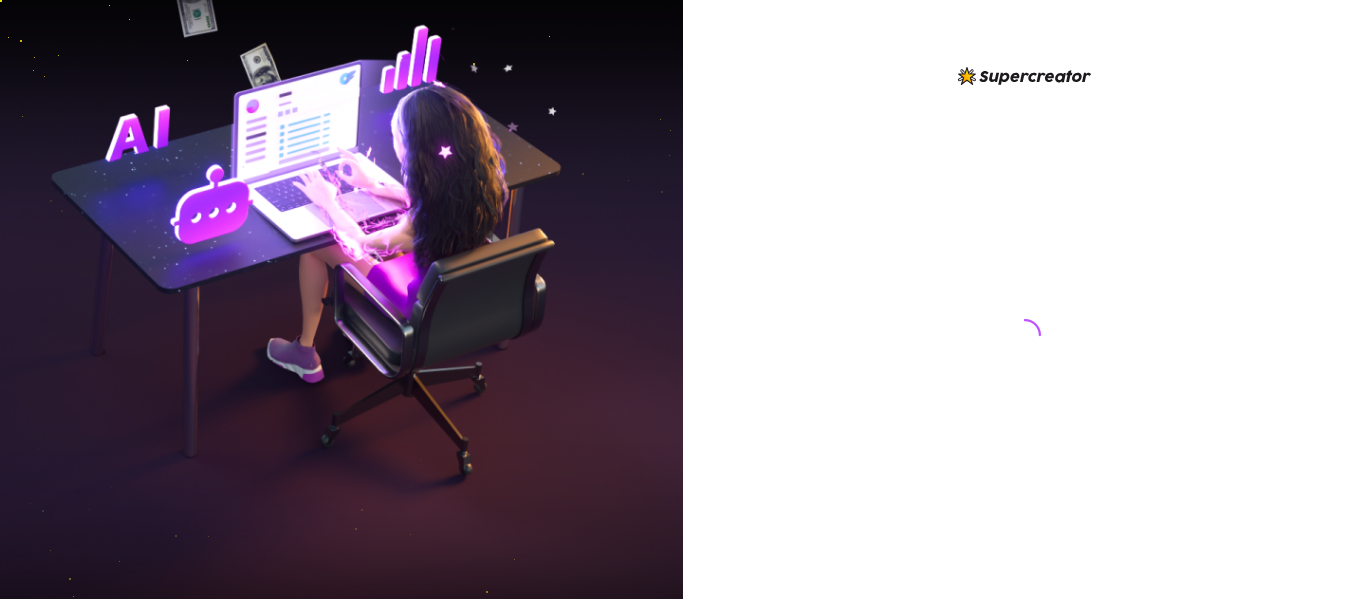 scroll, scrollTop: 0, scrollLeft: 0, axis: both 